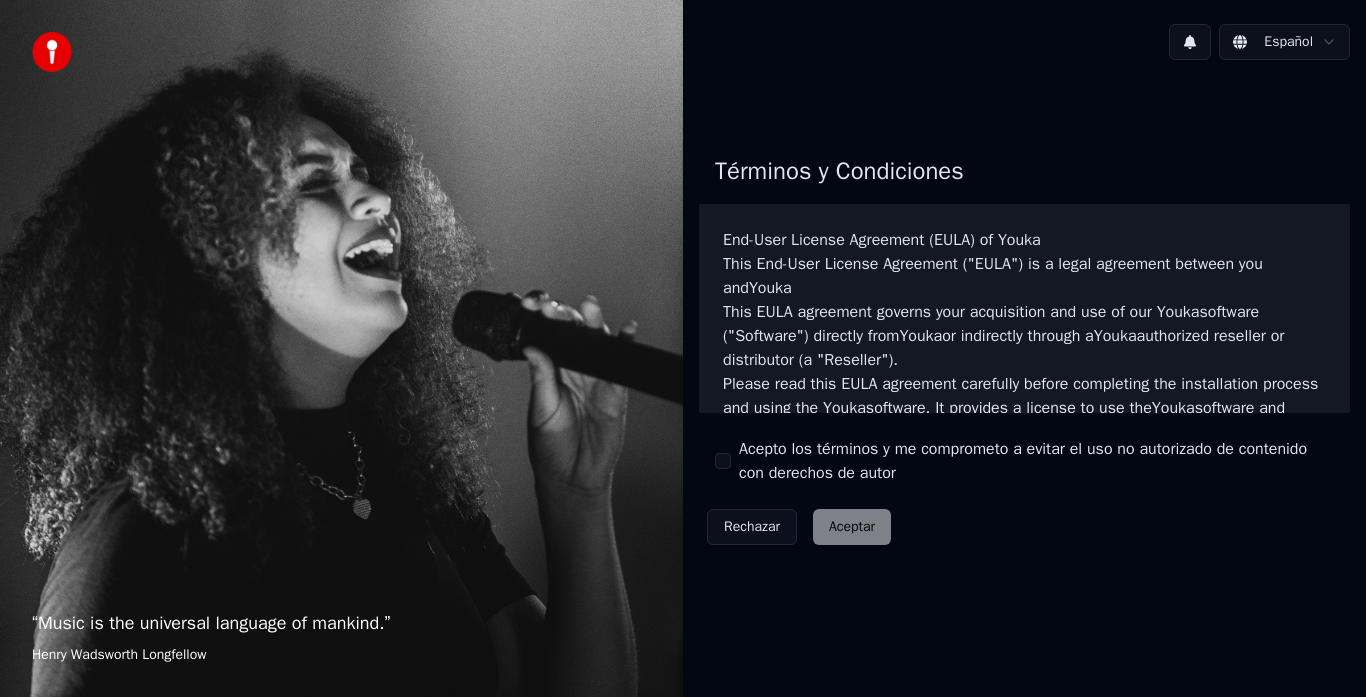 scroll, scrollTop: 0, scrollLeft: 0, axis: both 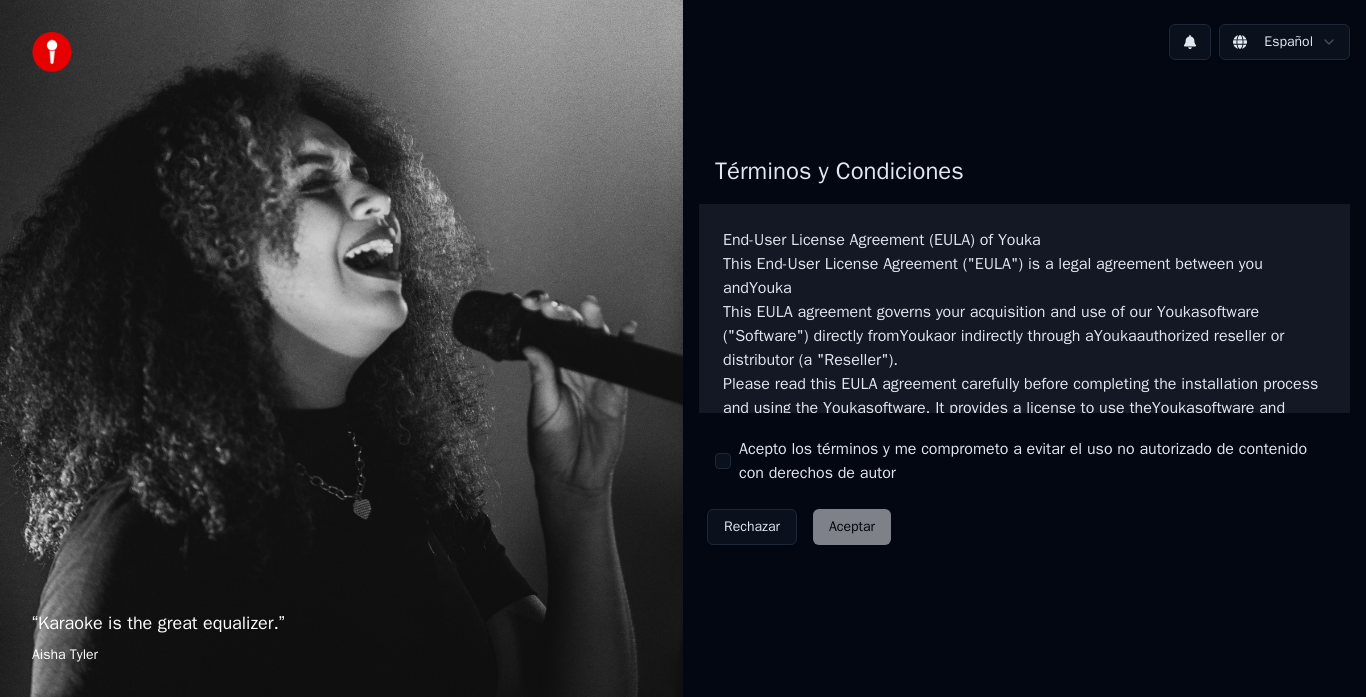 click on "Acepto los términos y me comprometo a evitar el uso no autorizado de contenido con derechos de autor" at bounding box center (723, 461) 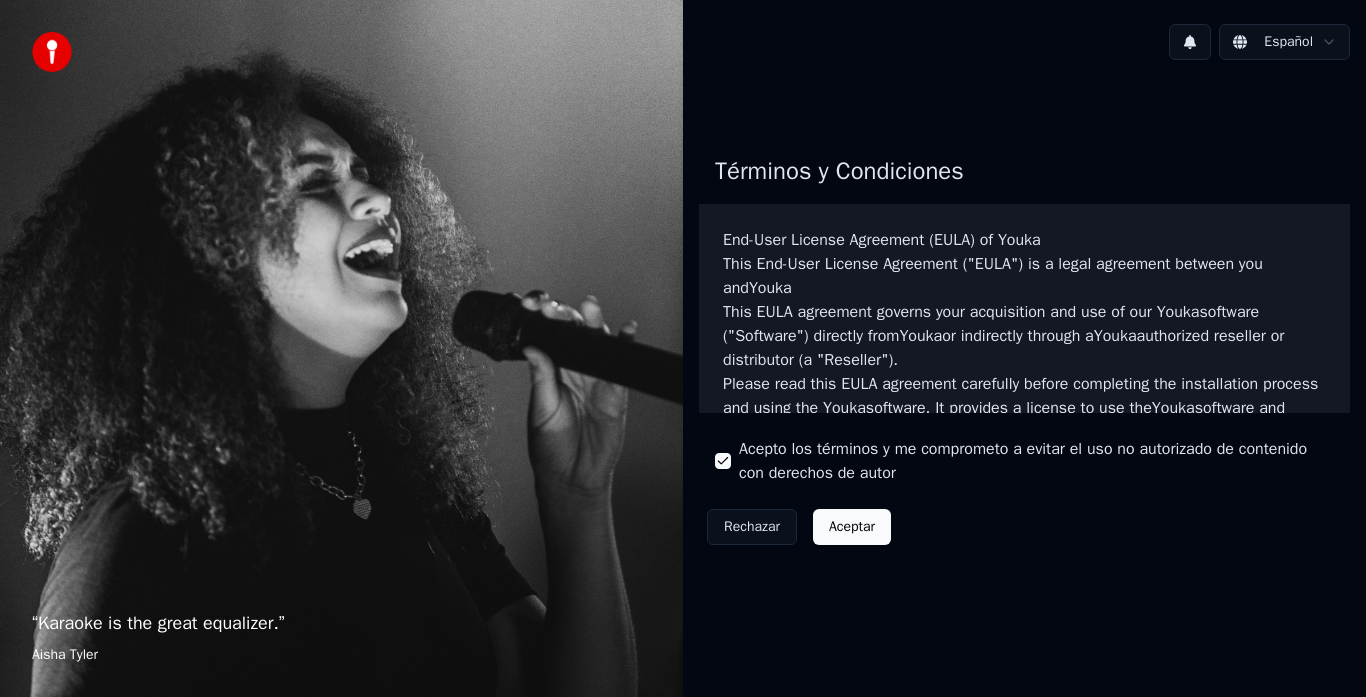 click on "Aceptar" at bounding box center (852, 527) 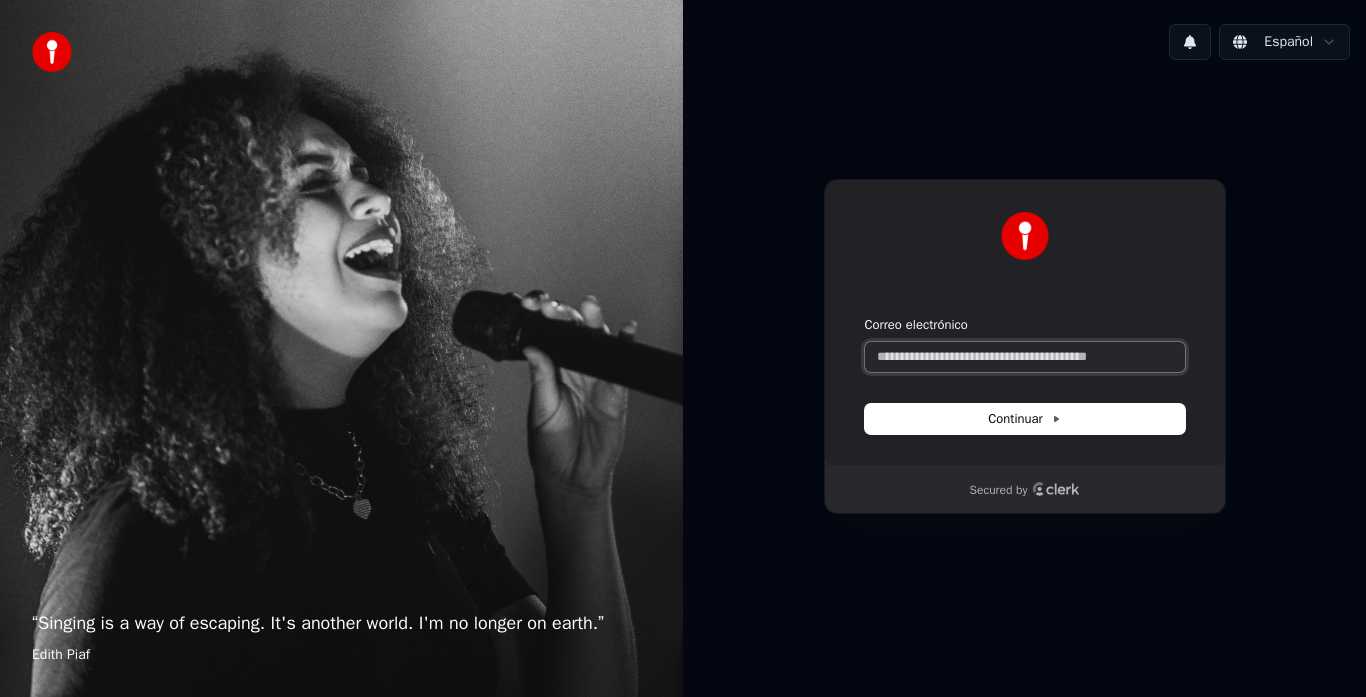 click on "Correo electrónico" at bounding box center [1025, 357] 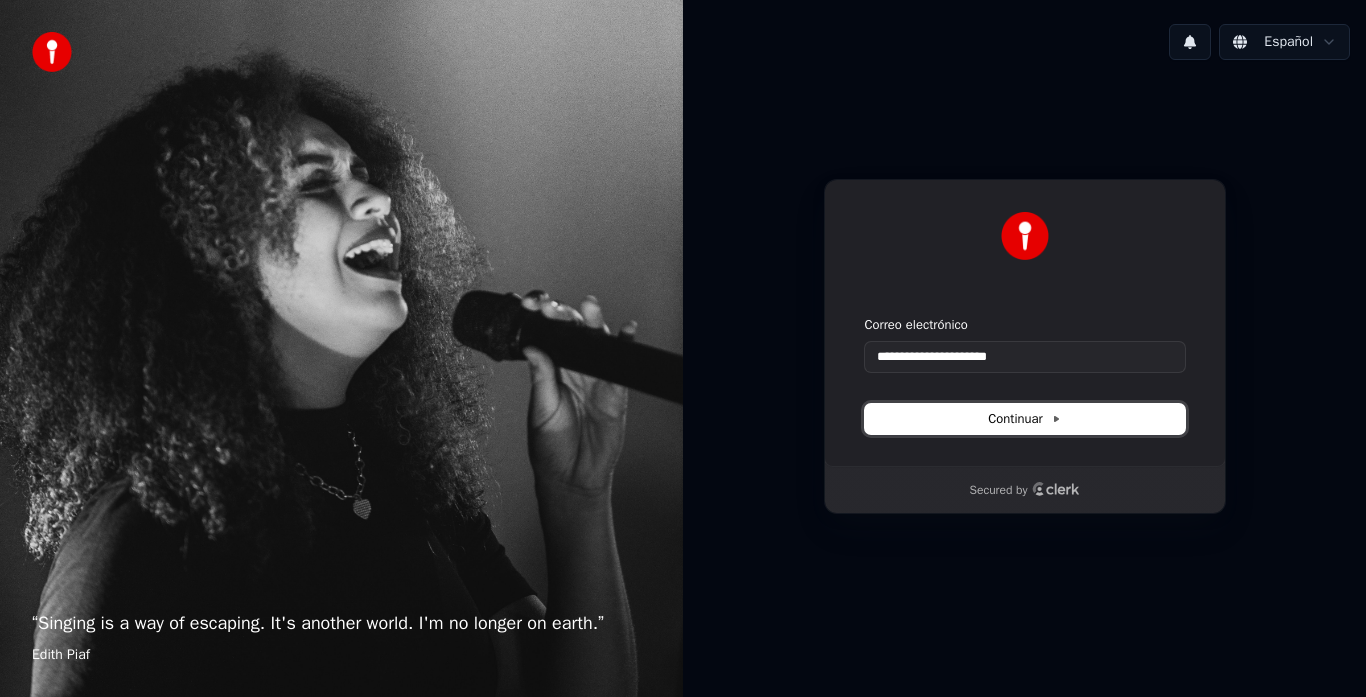 click on "Continuar" at bounding box center (1024, 419) 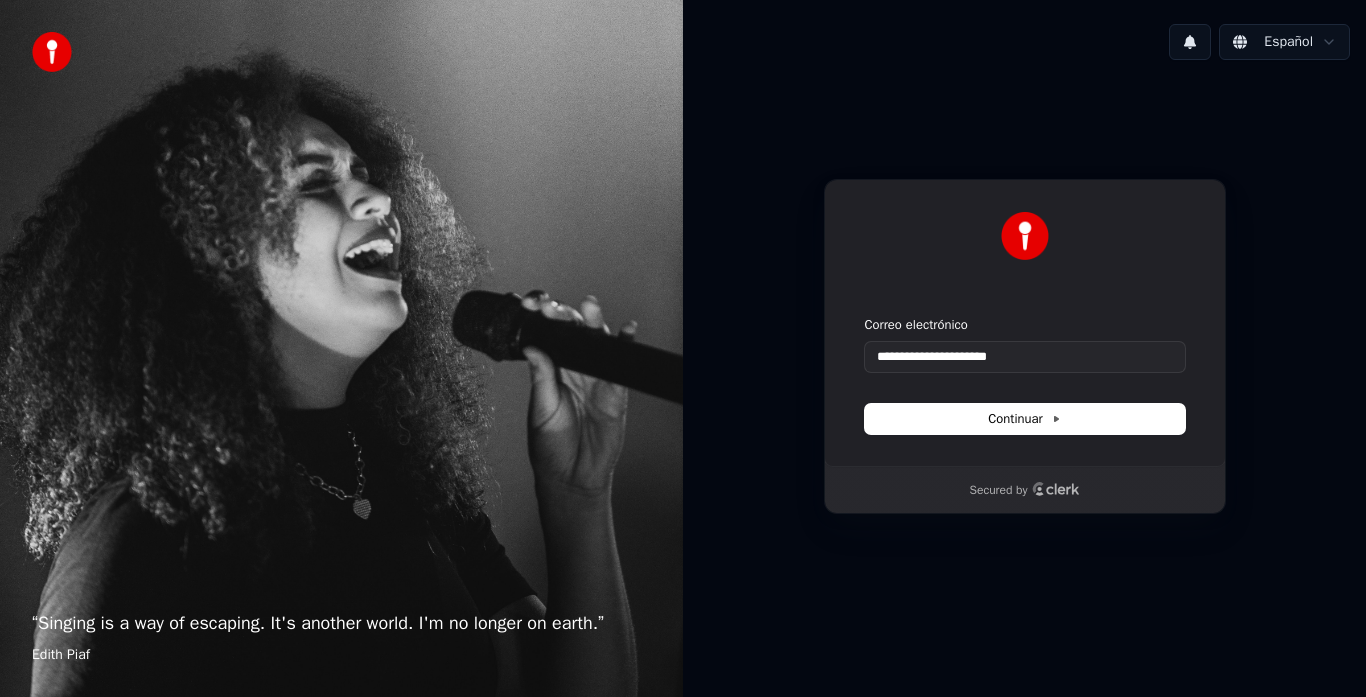type on "**********" 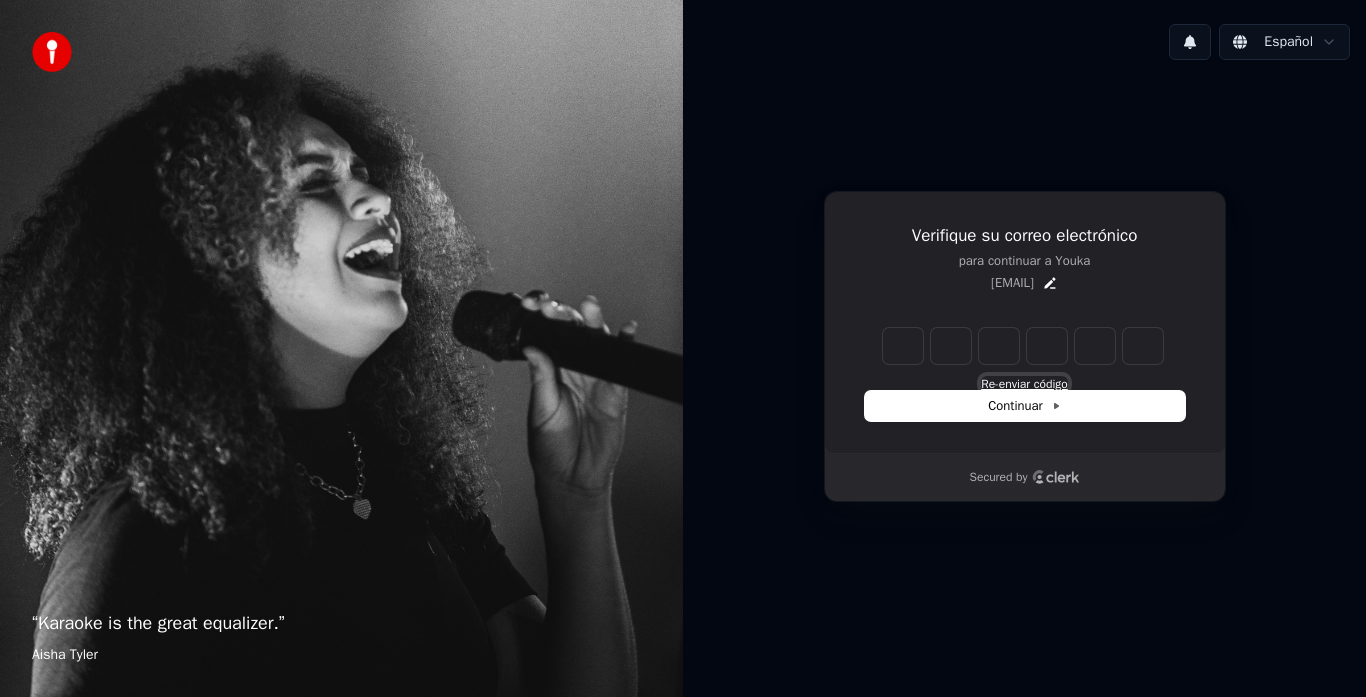 click on "Re-enviar código" at bounding box center [1024, 384] 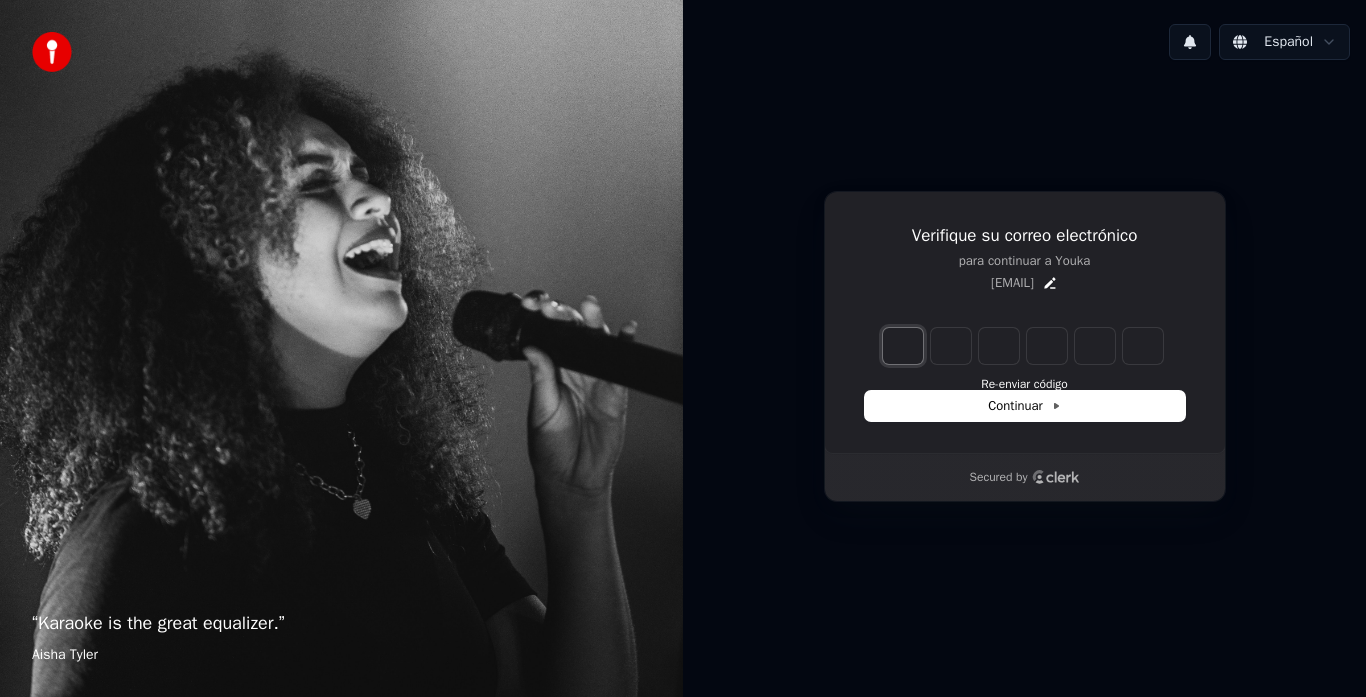 type on "*" 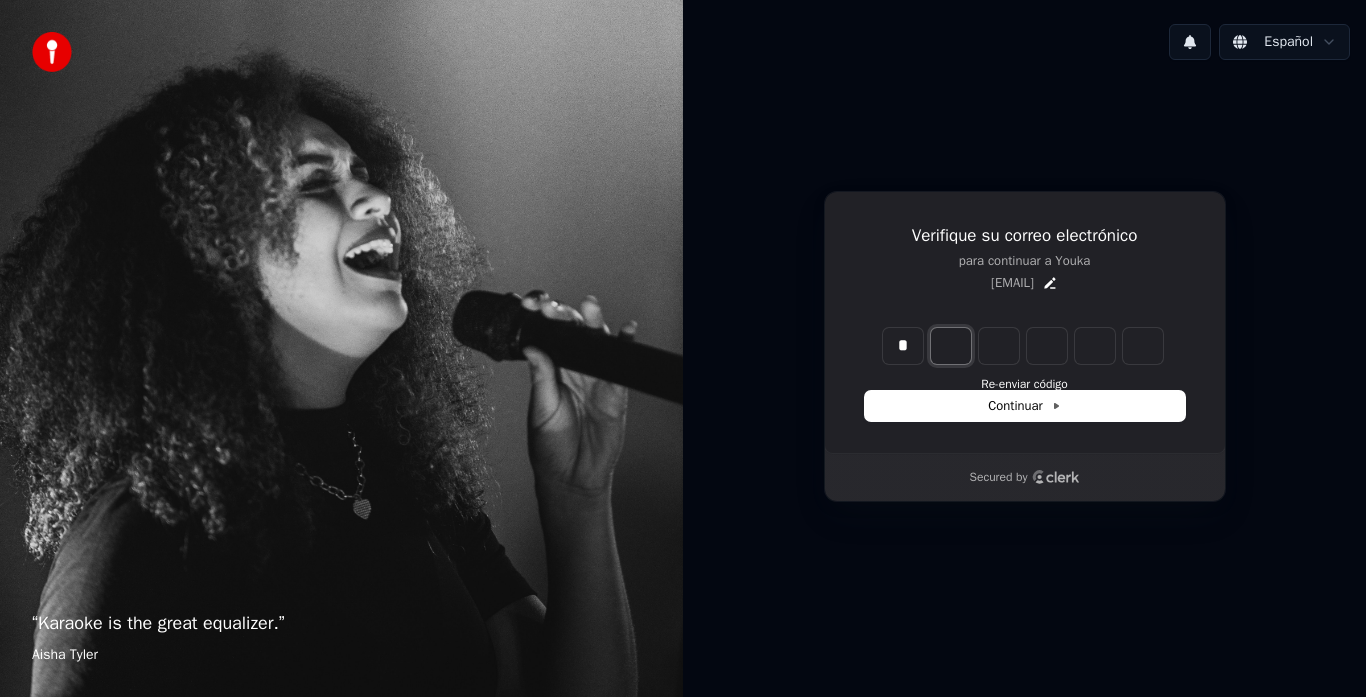 type on "*" 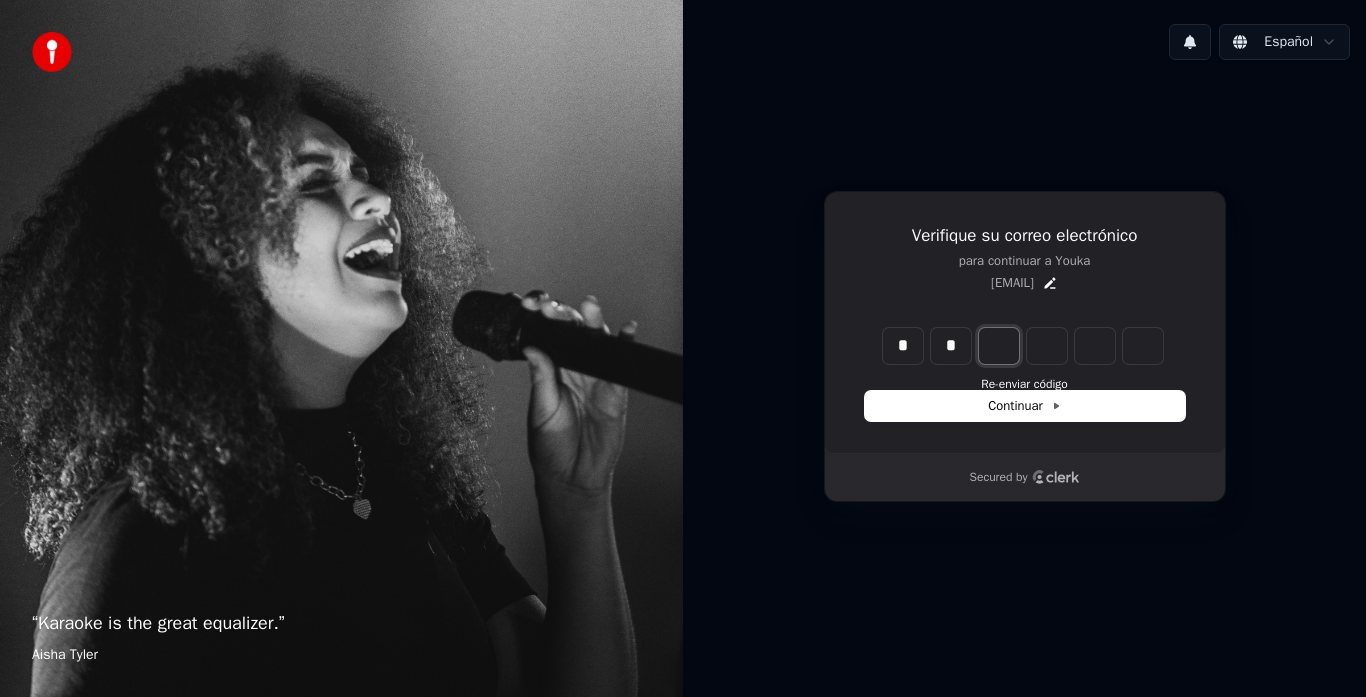 type on "**" 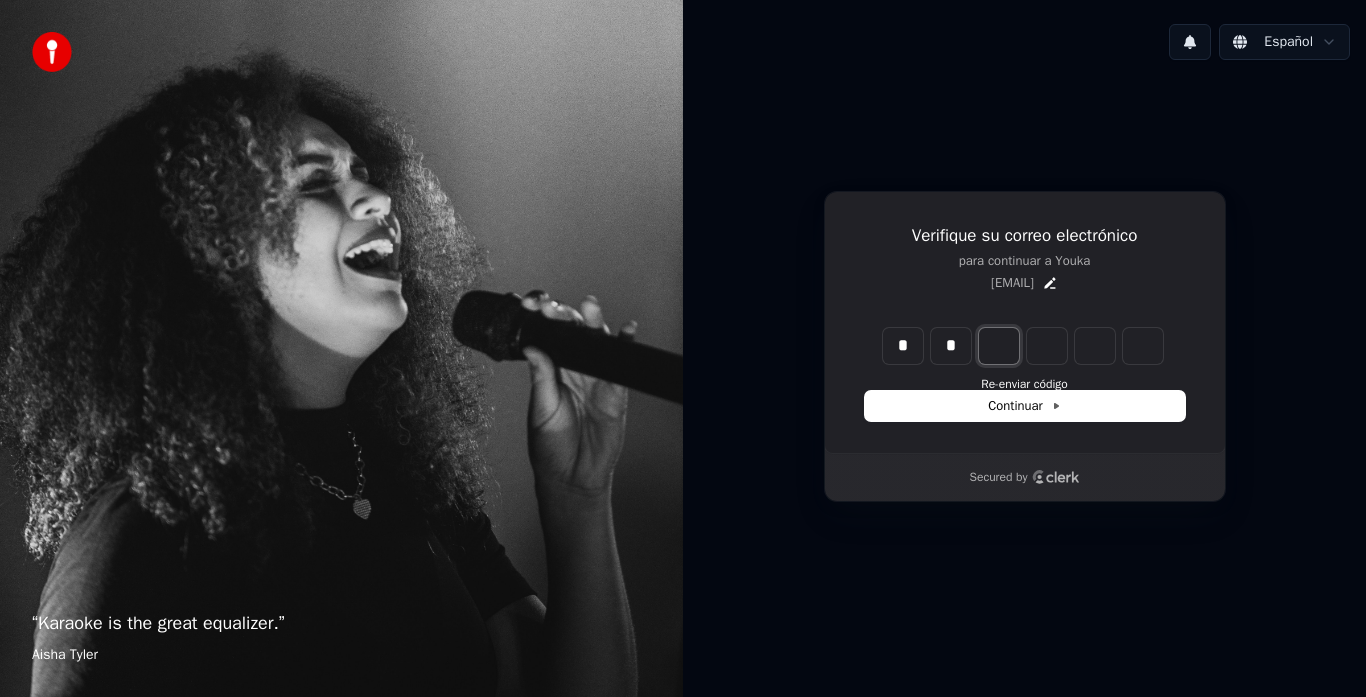 type on "*" 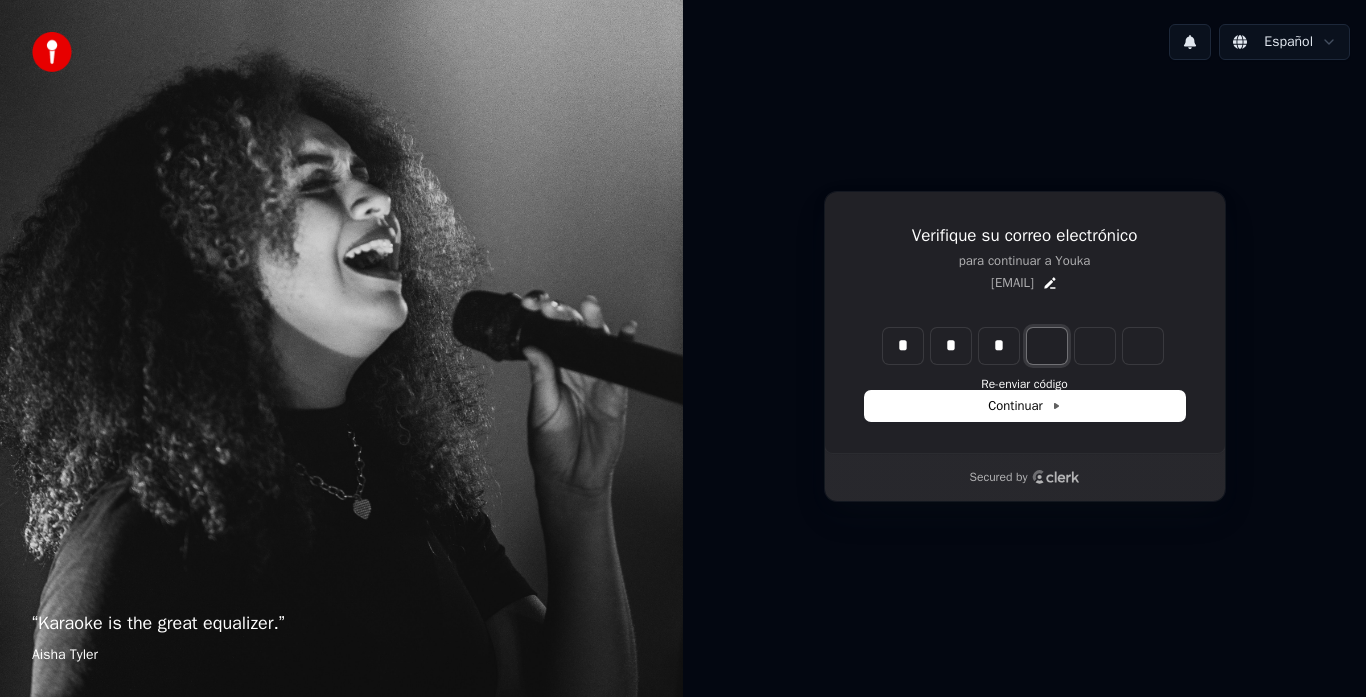 type on "***" 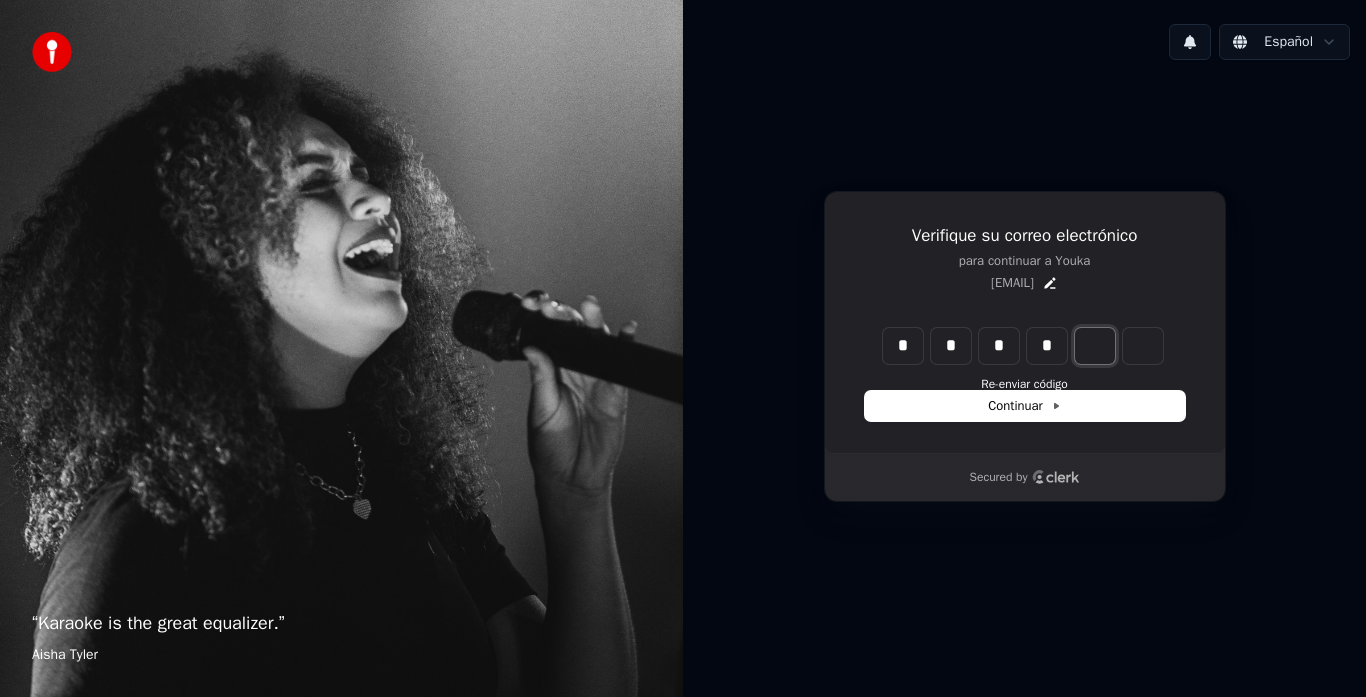 type on "****" 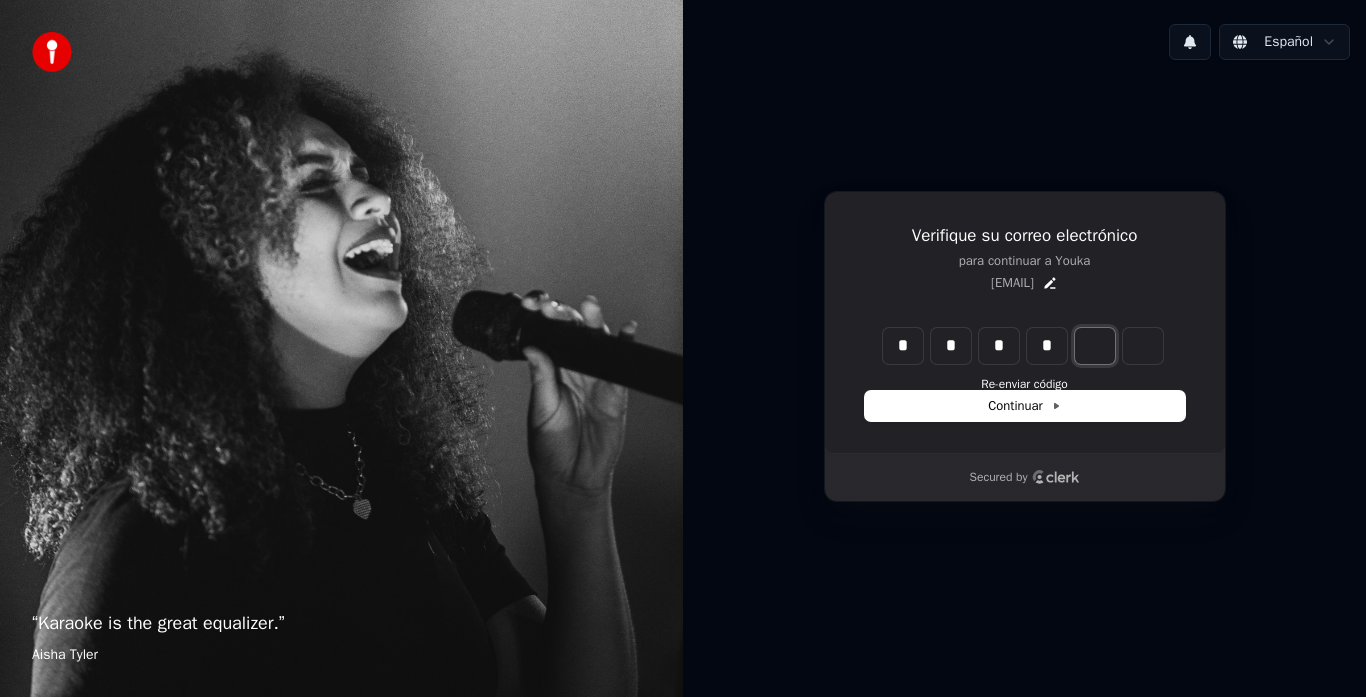 type on "*" 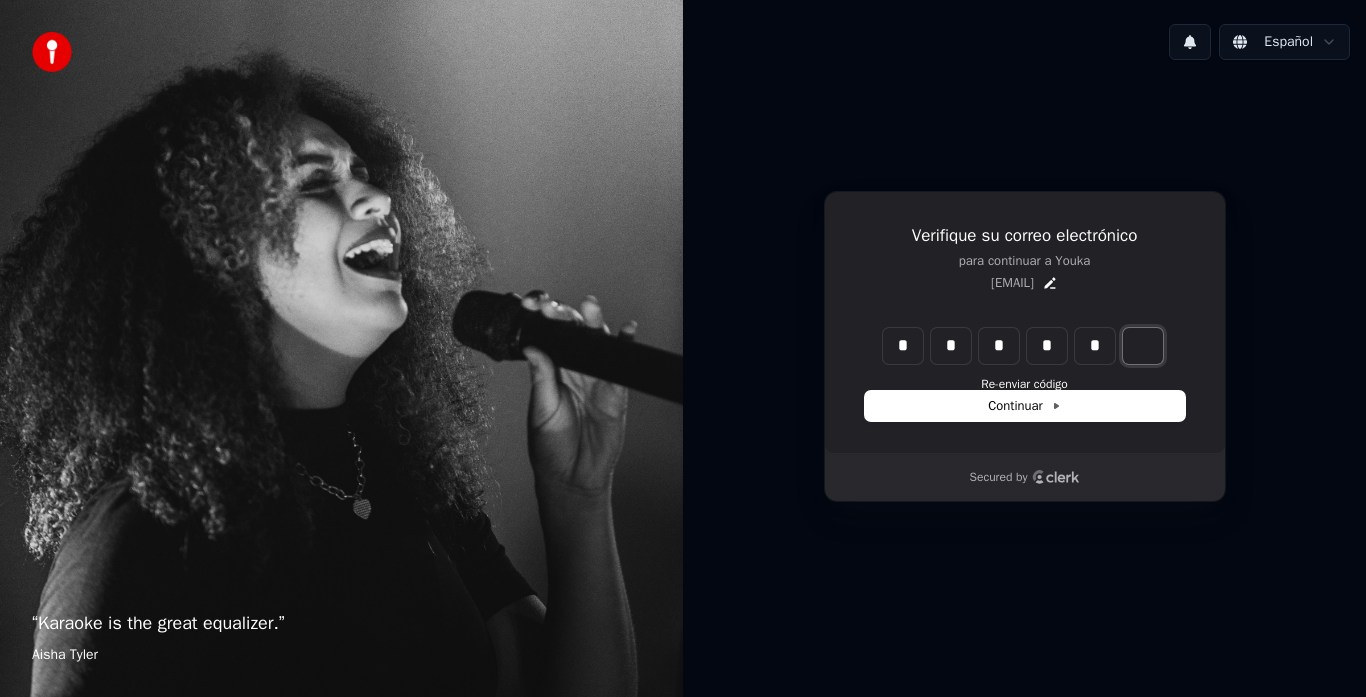 type on "******" 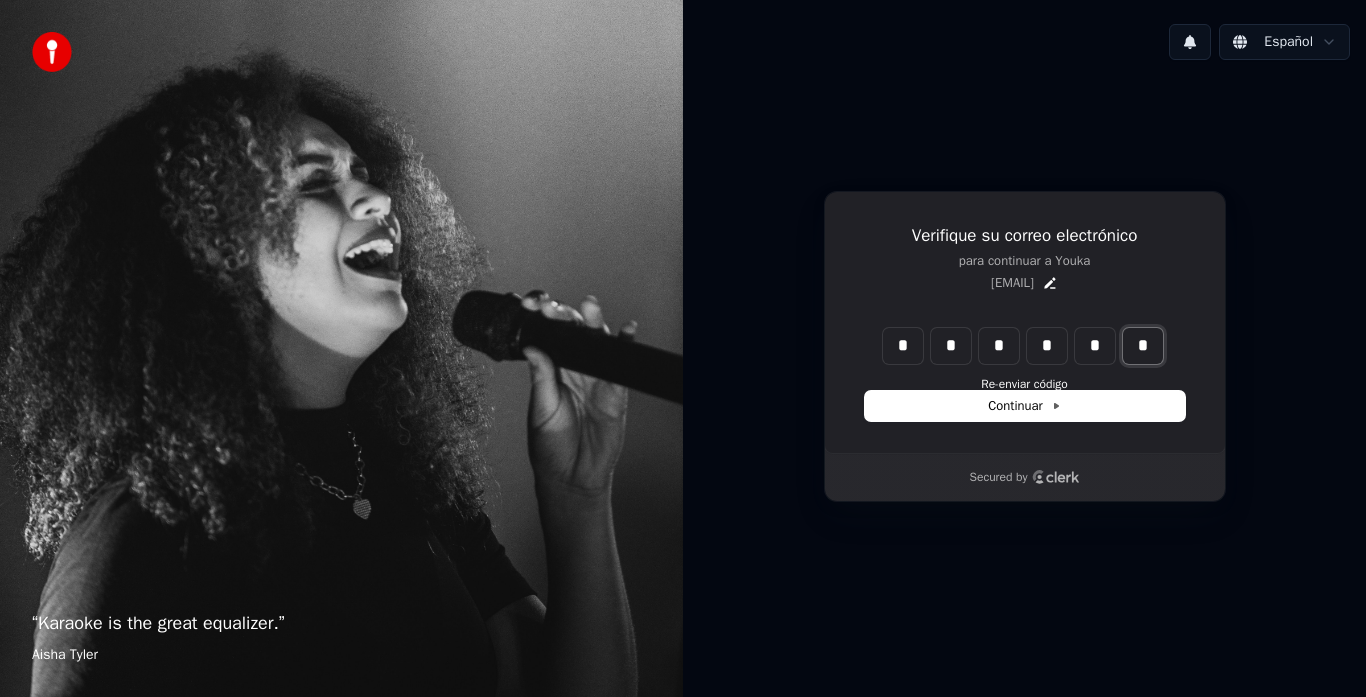 type on "*" 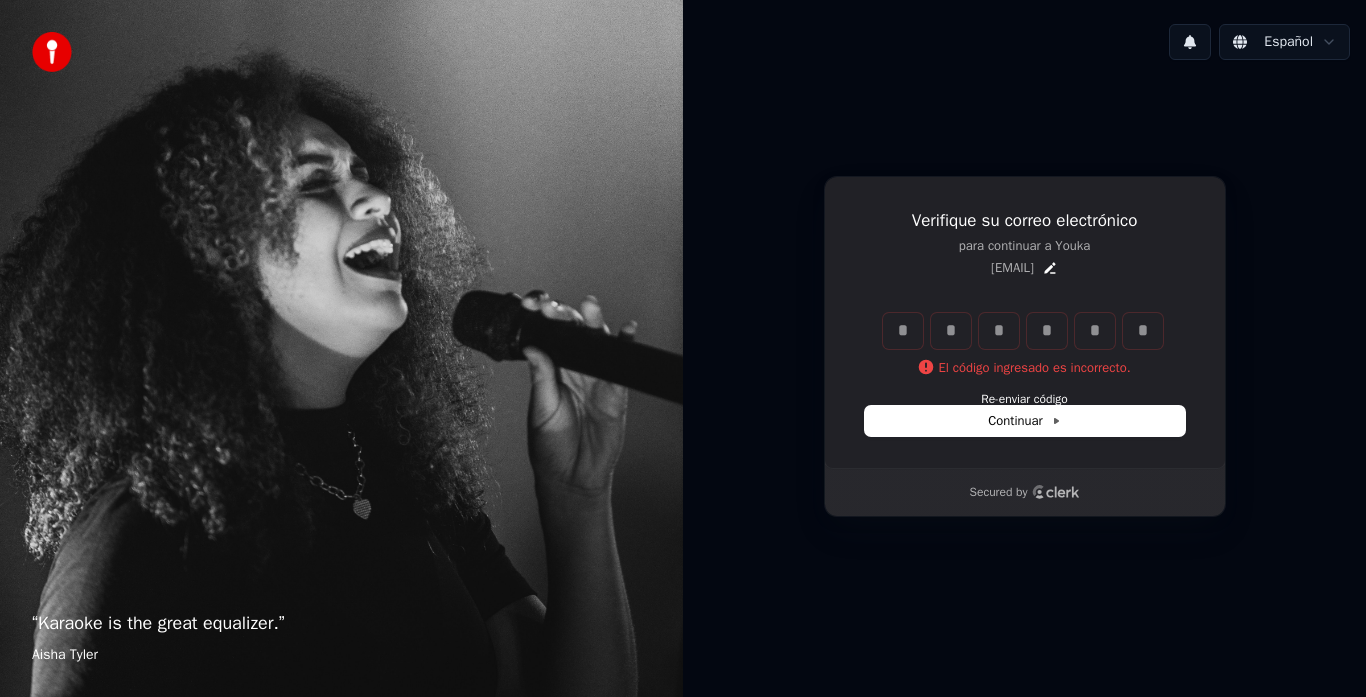 type 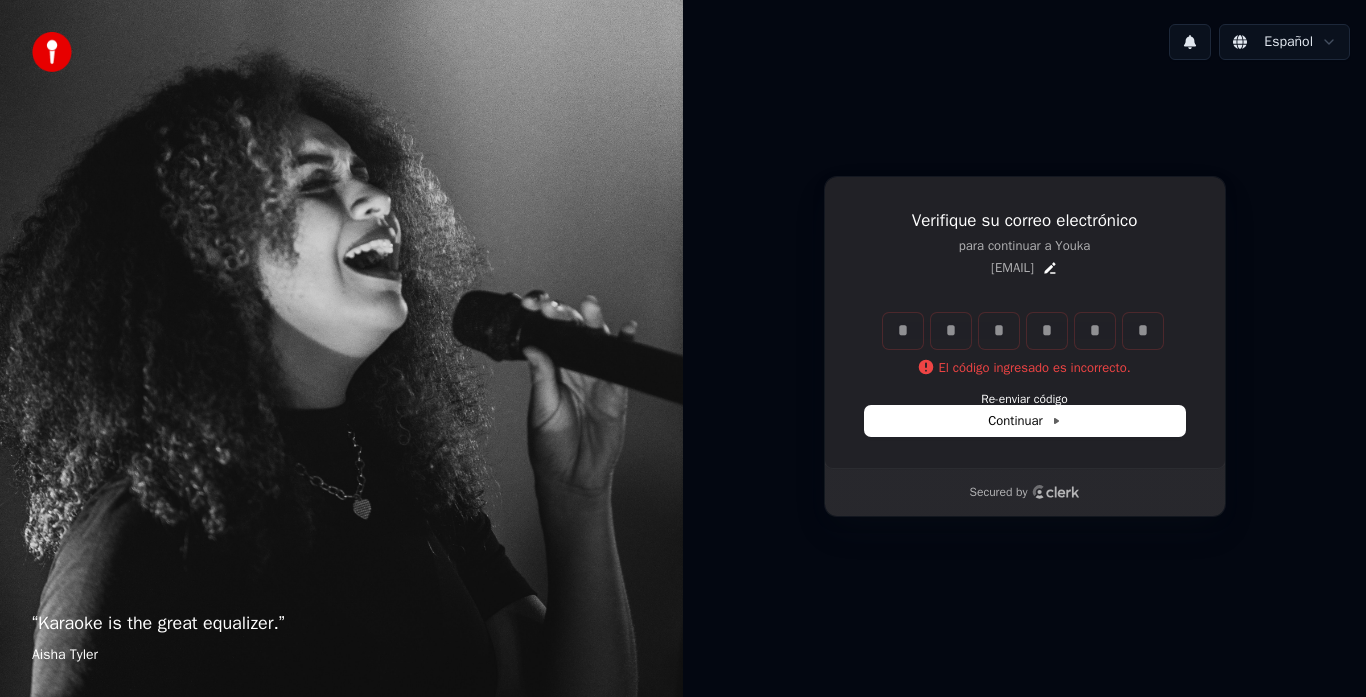 type 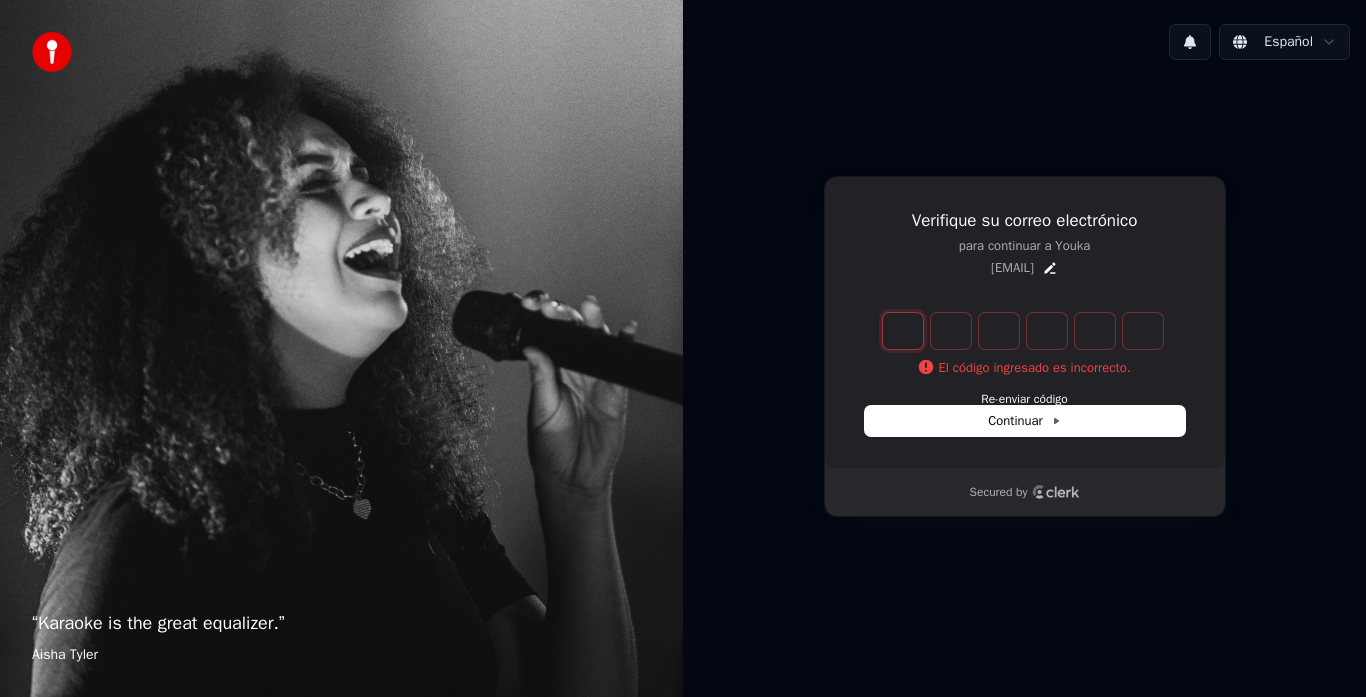 type on "*" 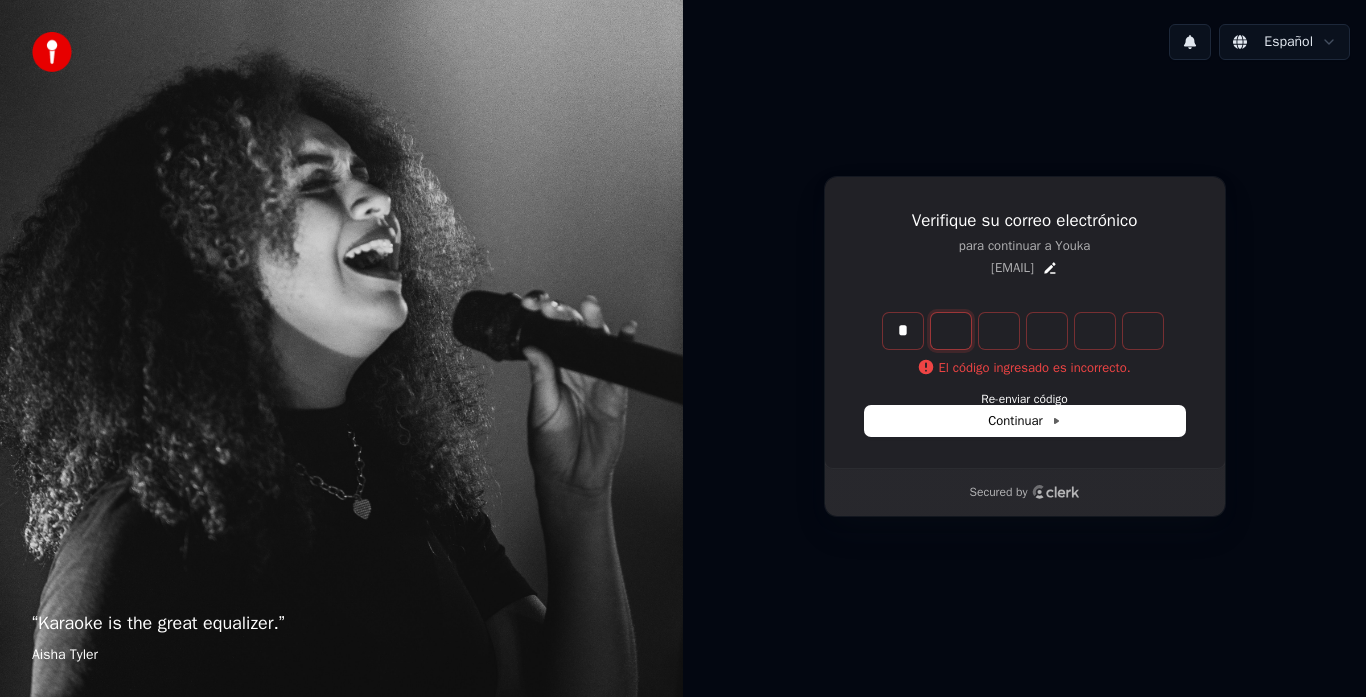 type on "*" 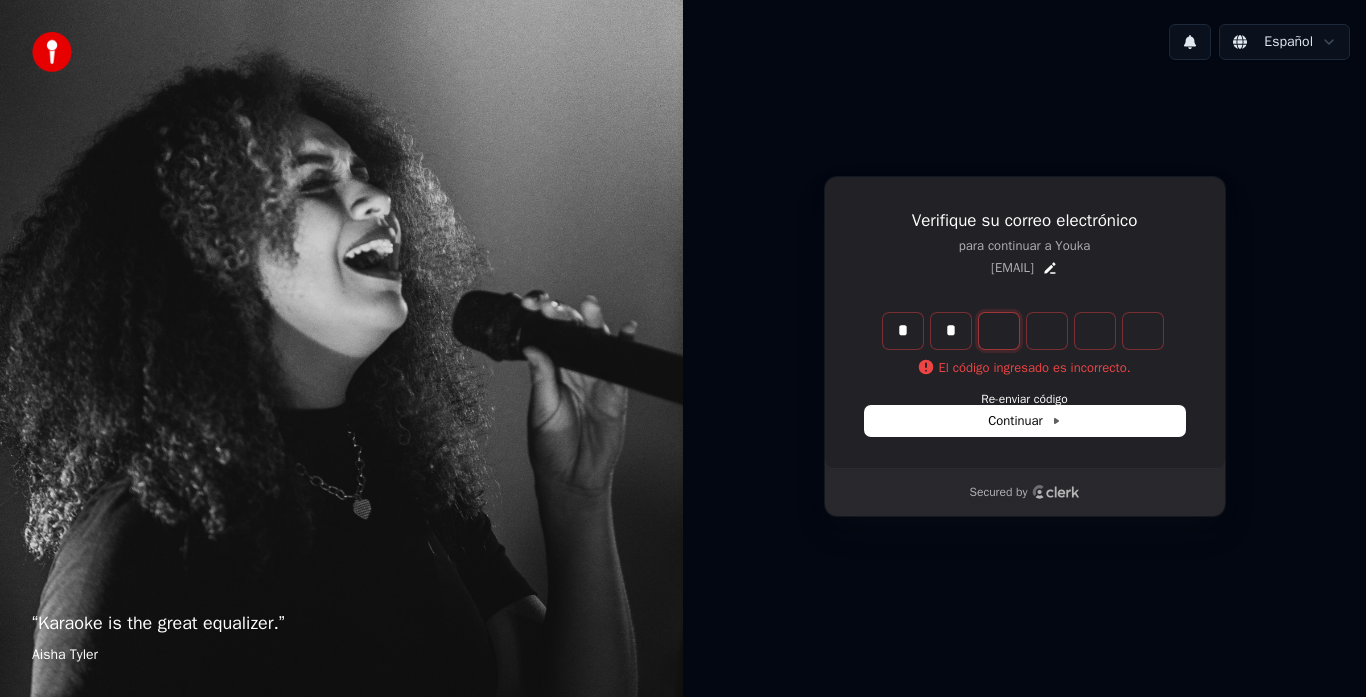 type on "**" 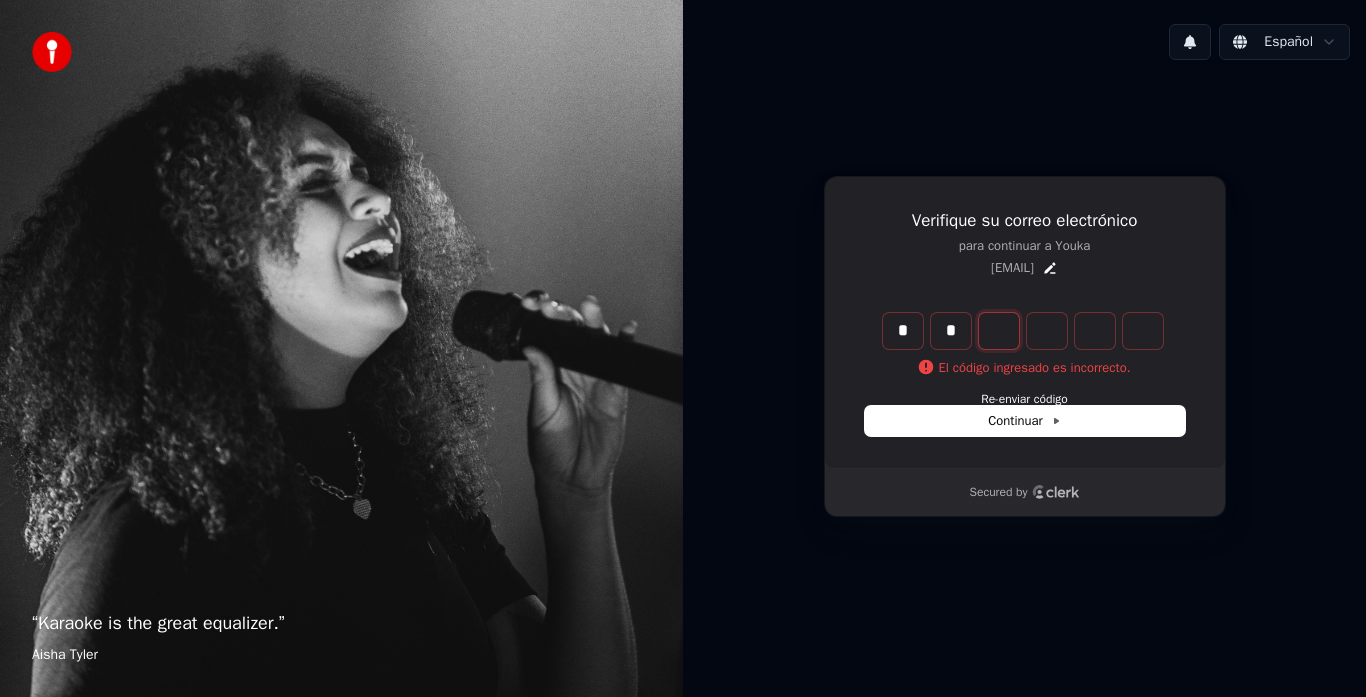 type on "*" 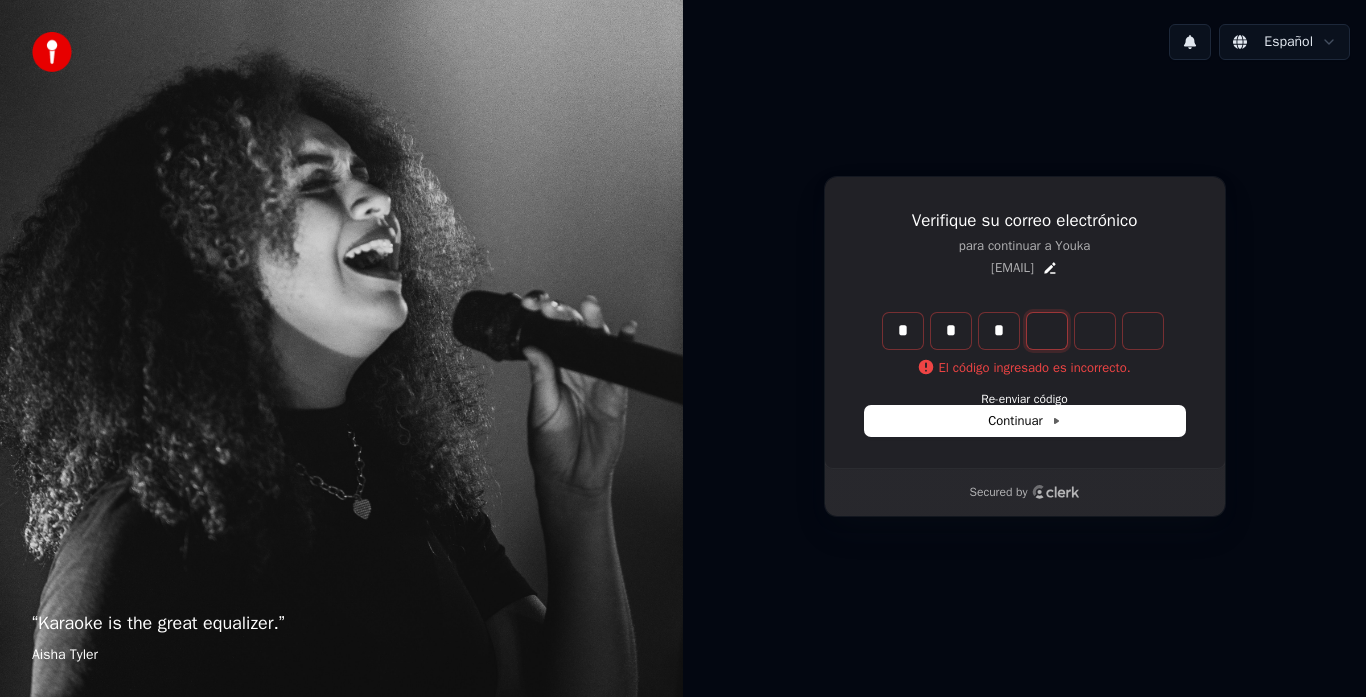 type on "***" 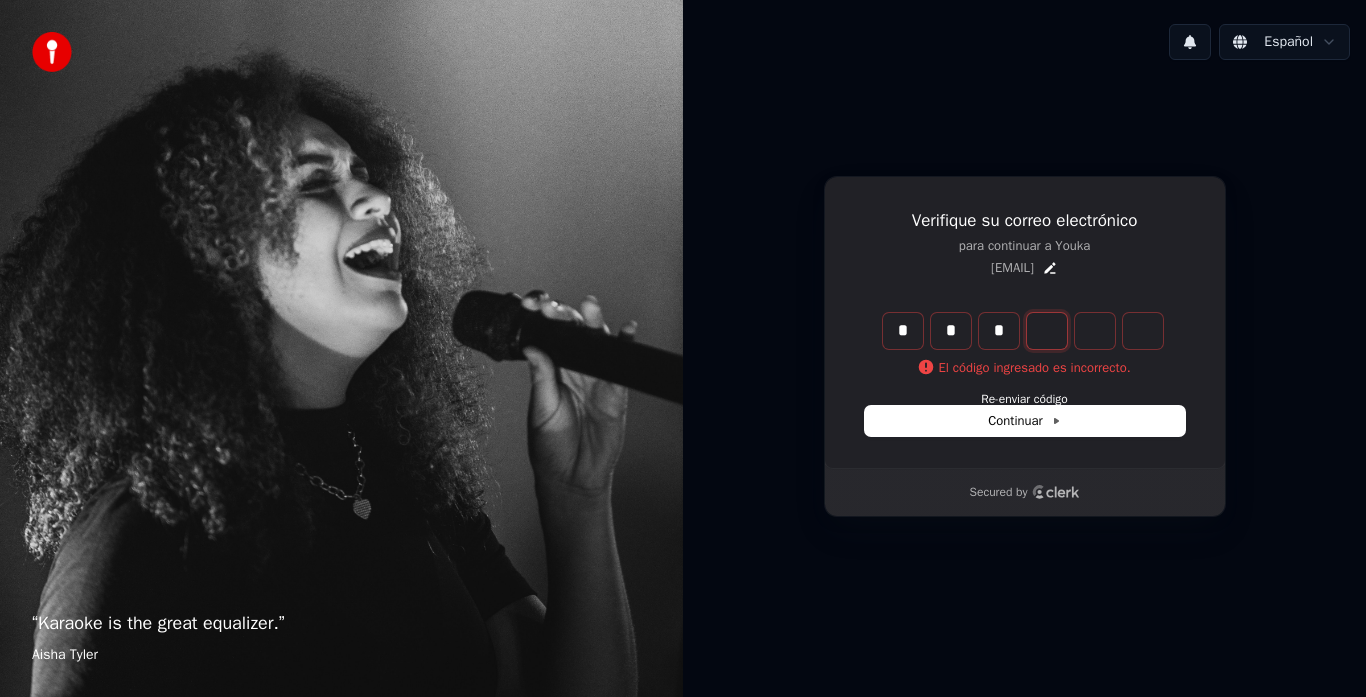 type on "*" 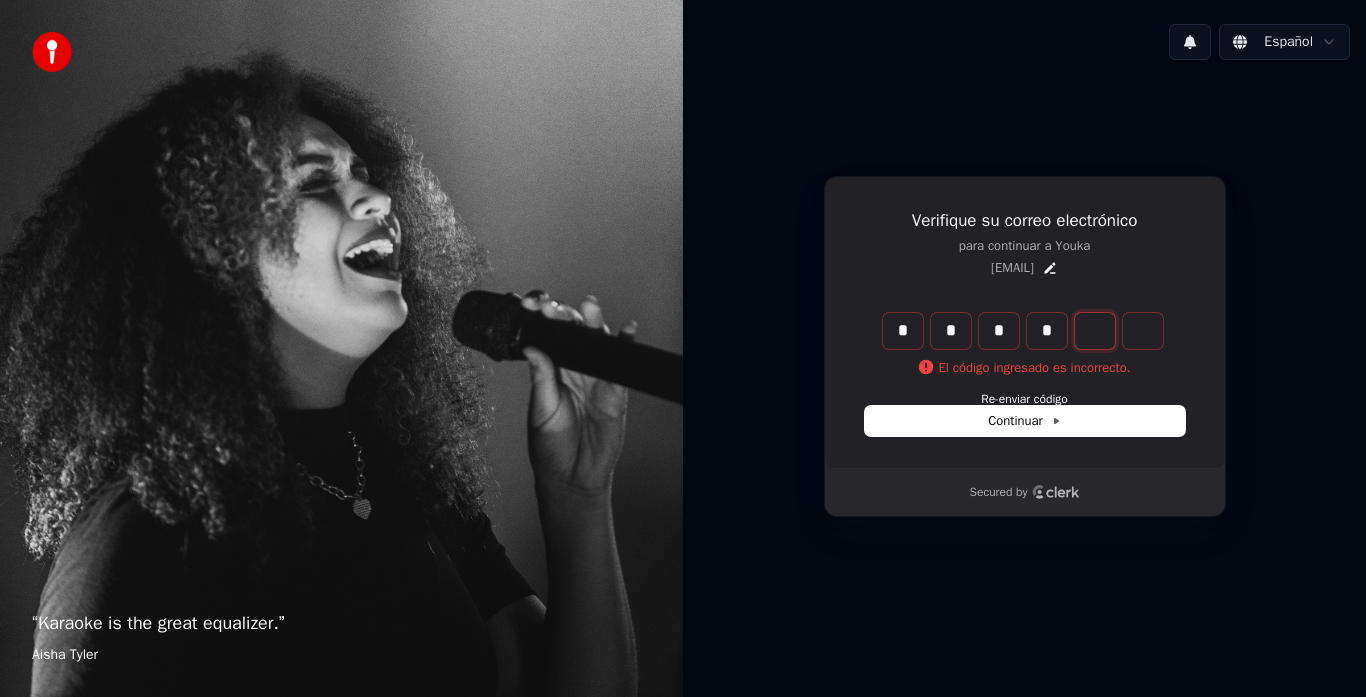 type on "****" 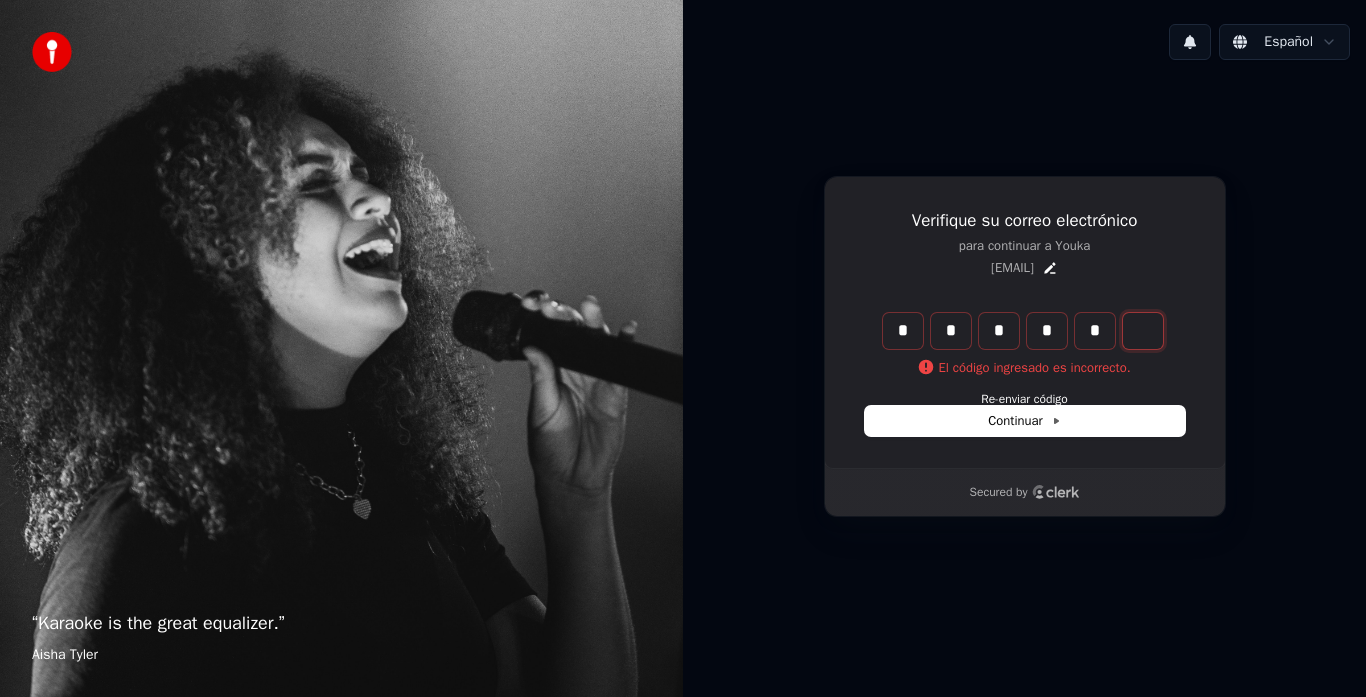 type on "******" 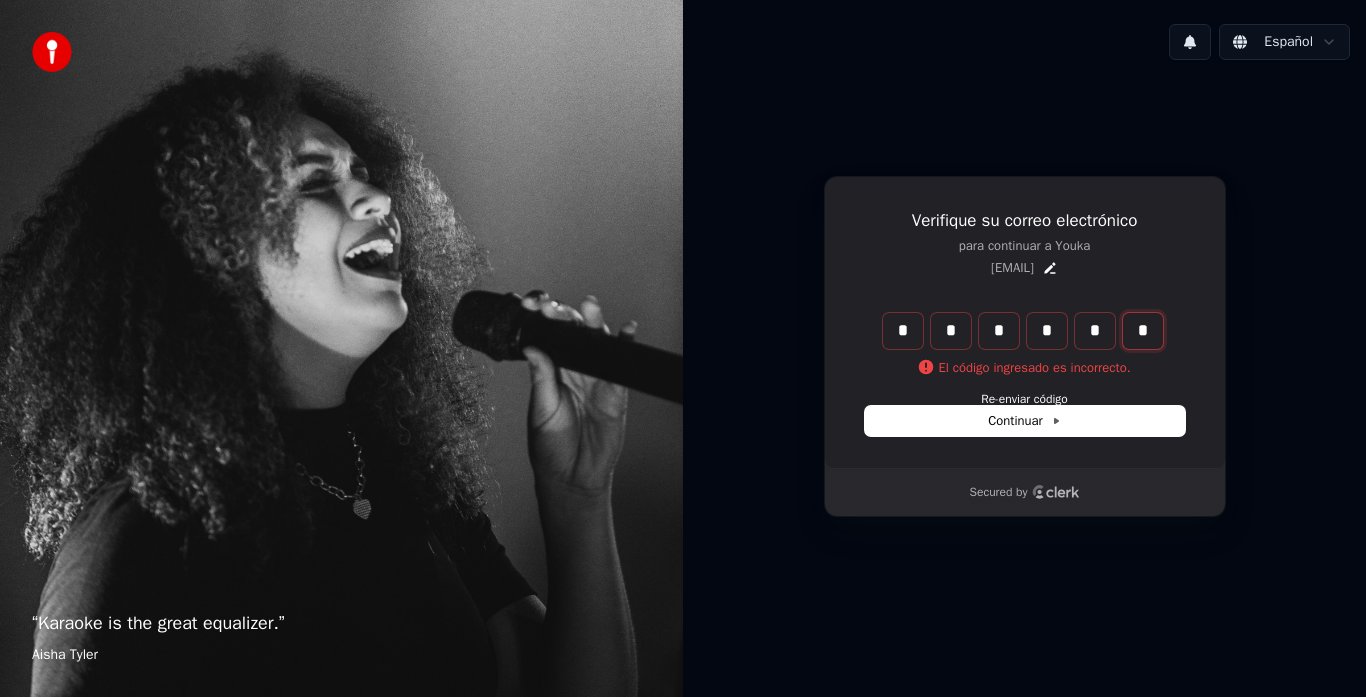 type on "*" 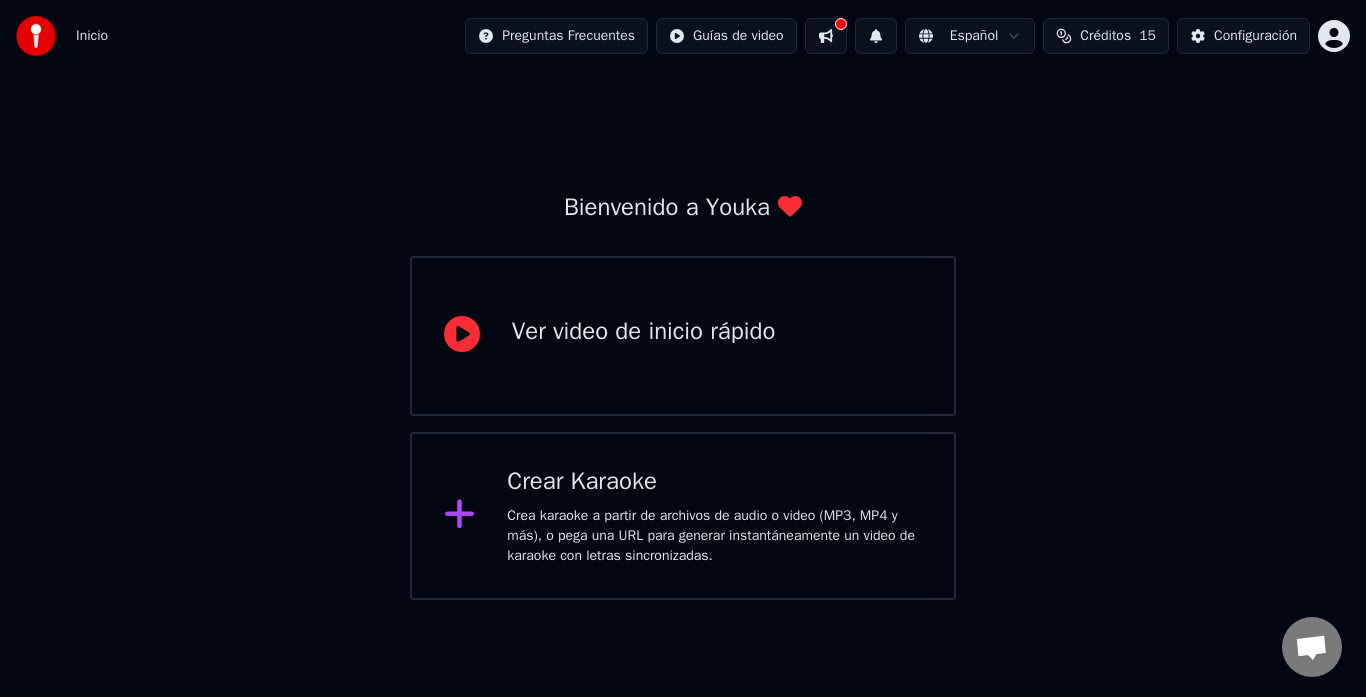 click on "Crea karaoke a partir de archivos de audio o video (MP3, MP4 y más), o pega una URL para generar instantáneamente un video de karaoke con letras sincronizadas." at bounding box center (714, 536) 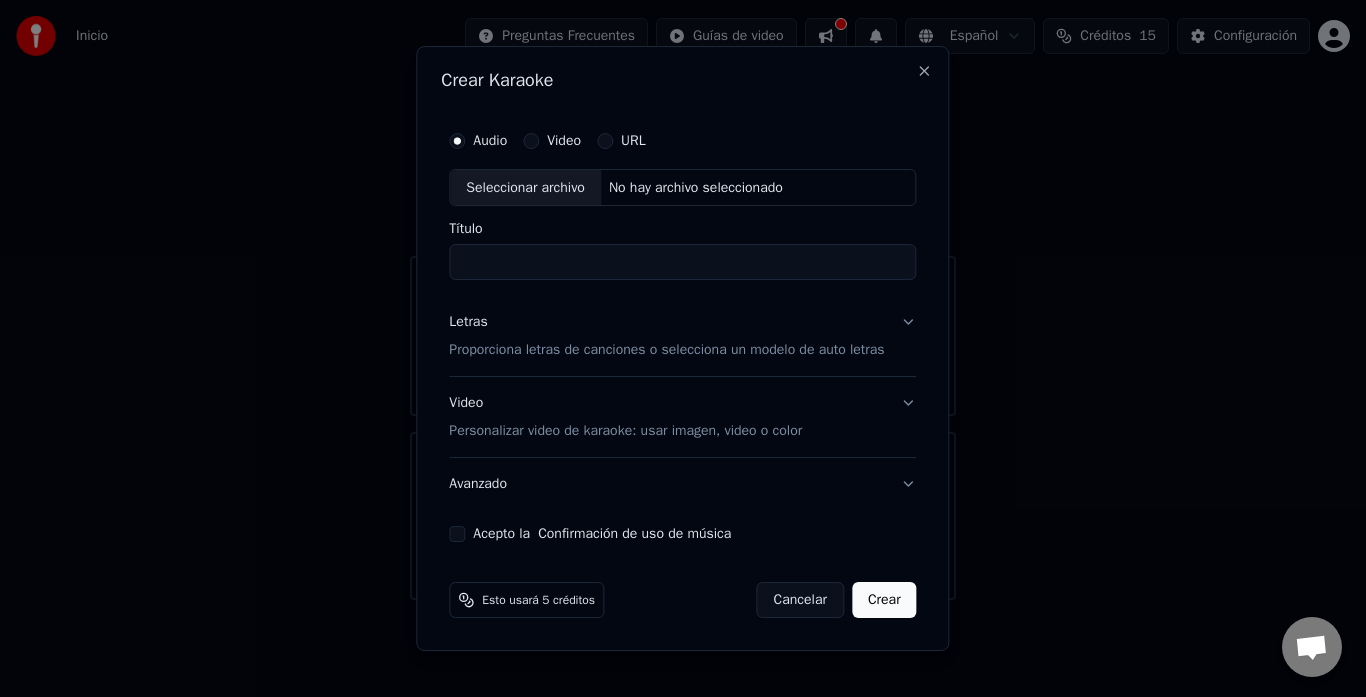 click on "Video" at bounding box center (531, 141) 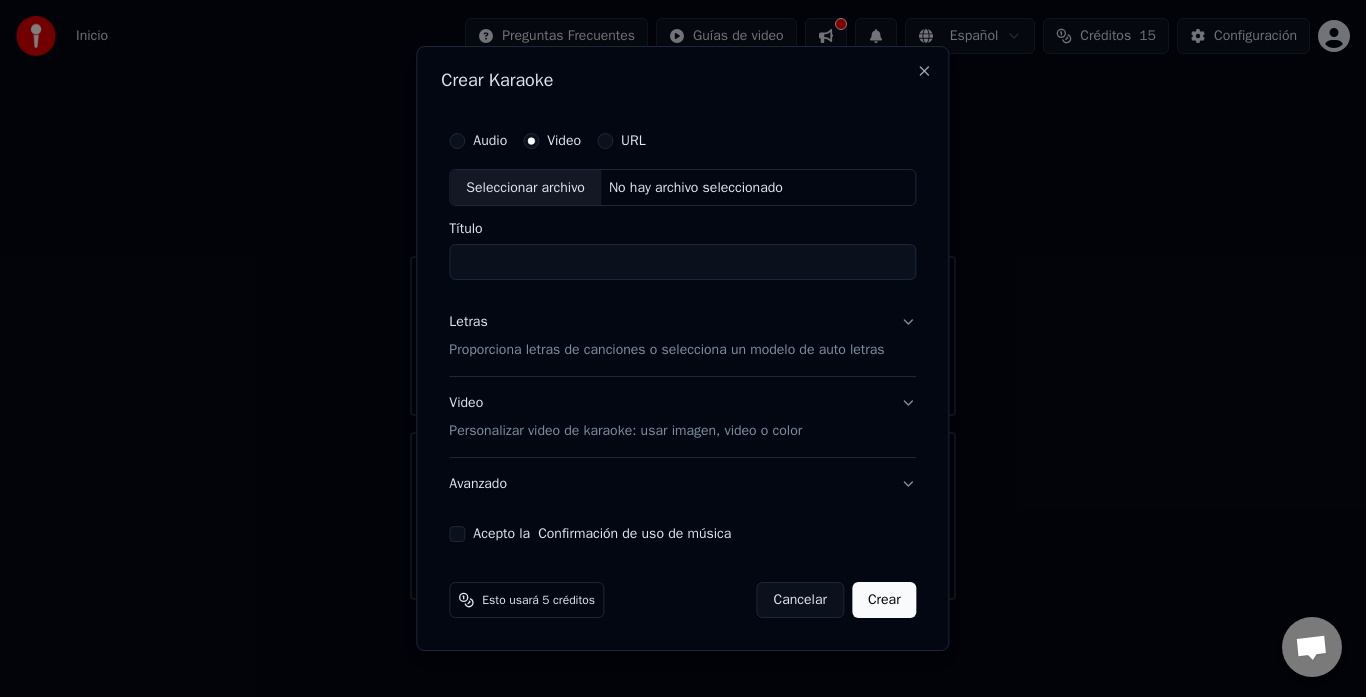 click on "URL" at bounding box center (605, 141) 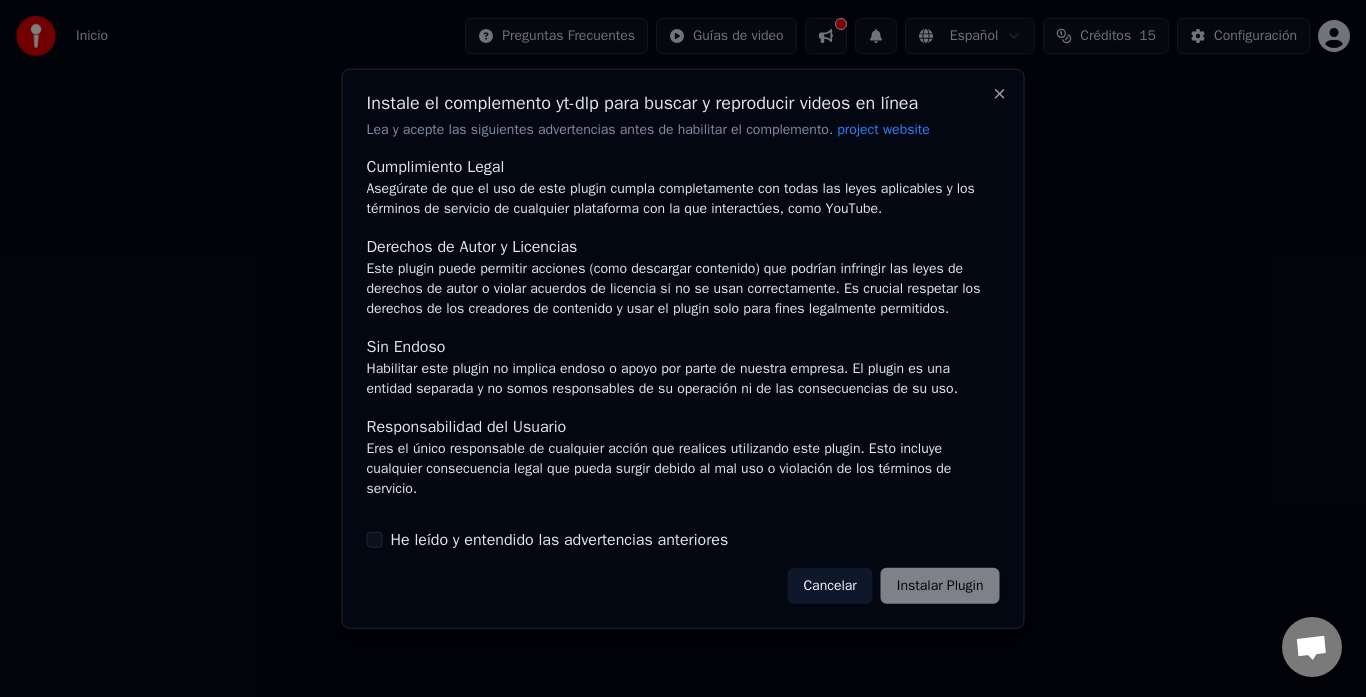 click on "Cancelar Instalar Plugin" at bounding box center (893, 586) 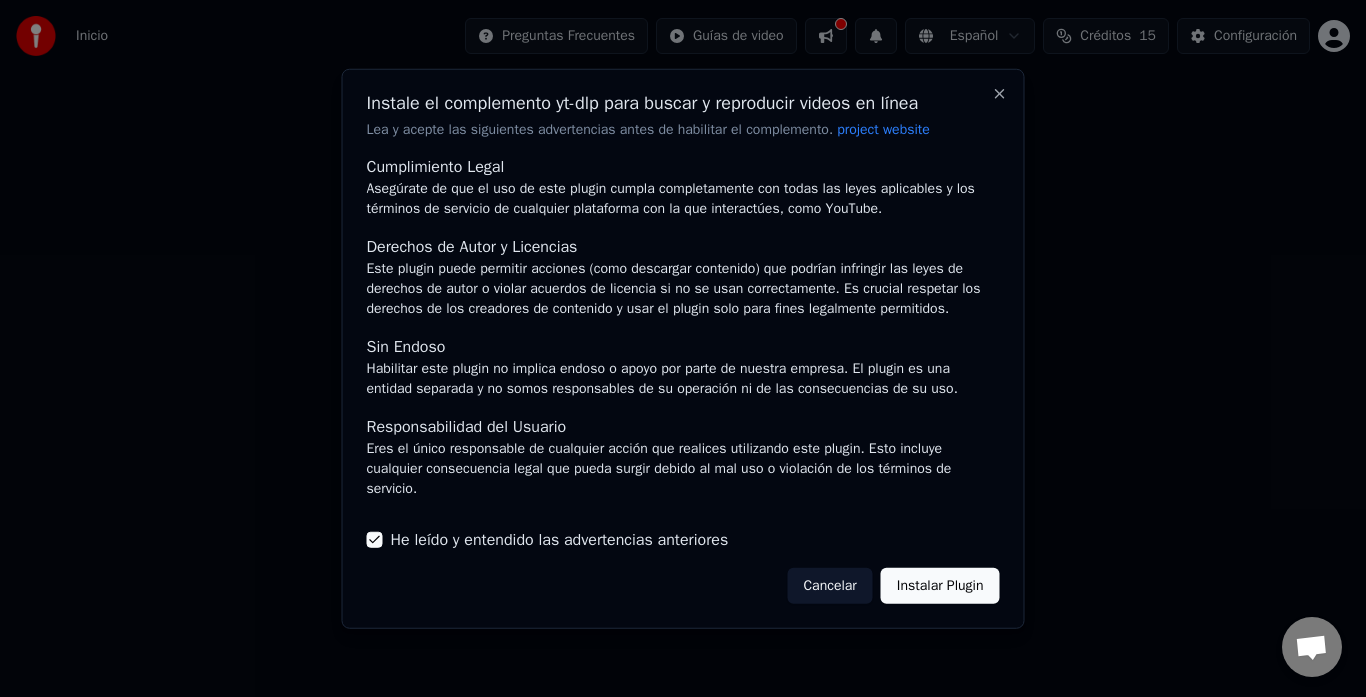 click on "Instalar Plugin" at bounding box center (940, 586) 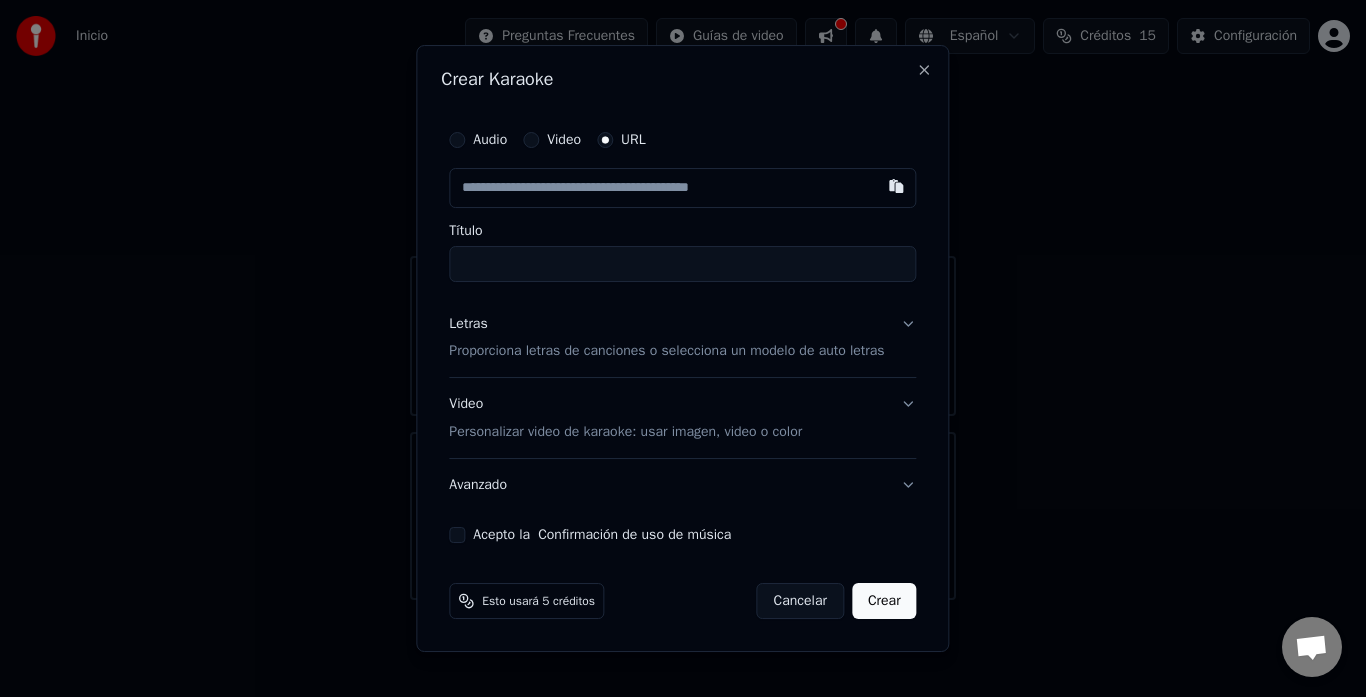 click at bounding box center (682, 188) 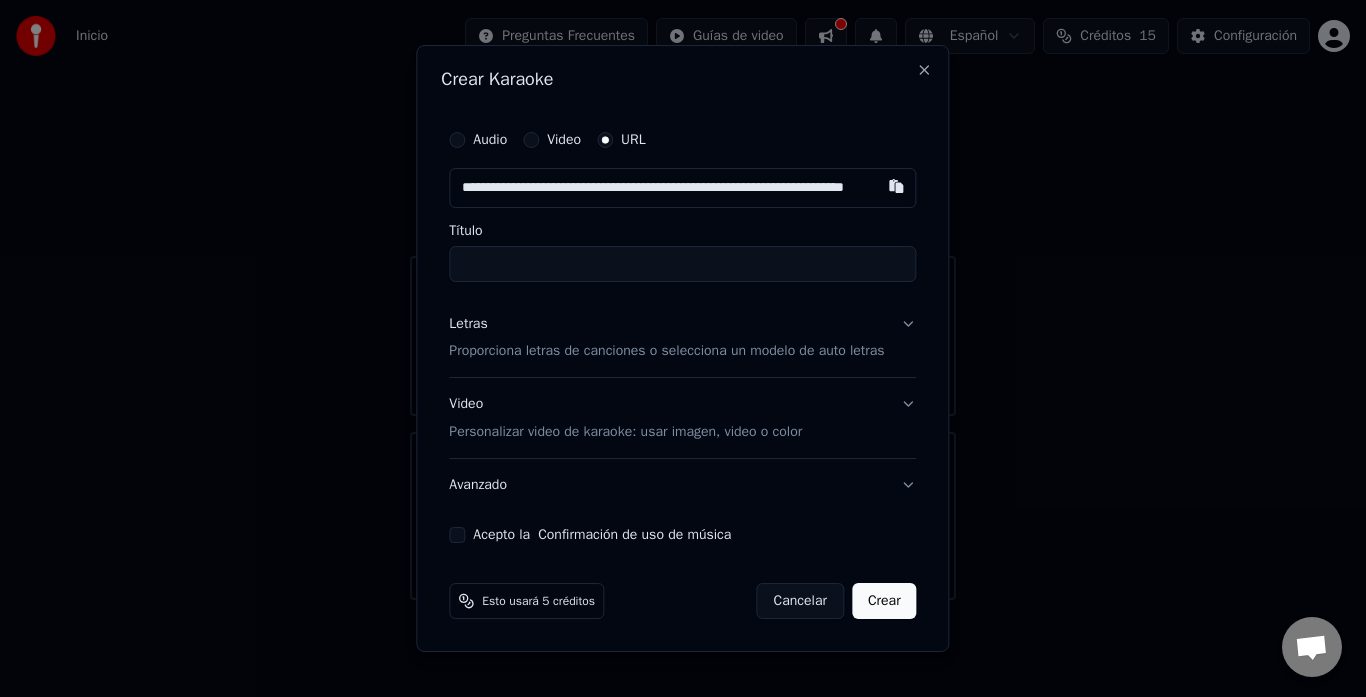 scroll, scrollTop: 0, scrollLeft: 86, axis: horizontal 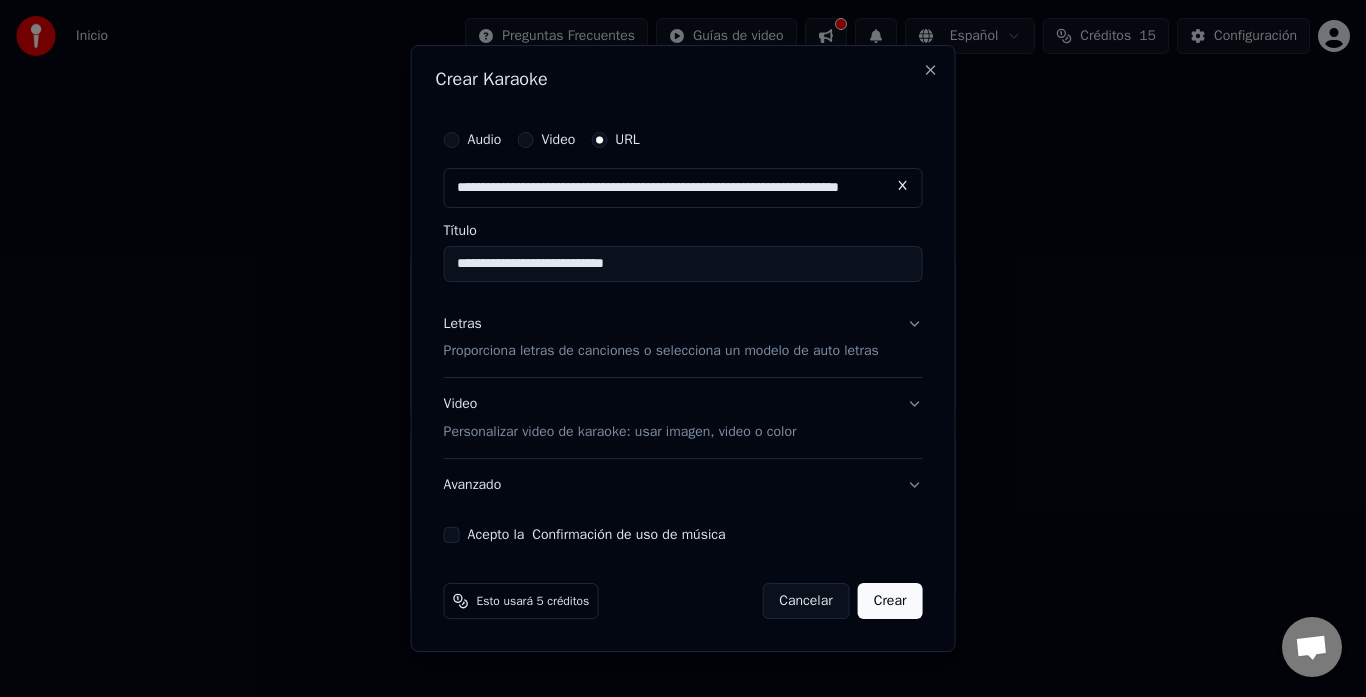 type on "**********" 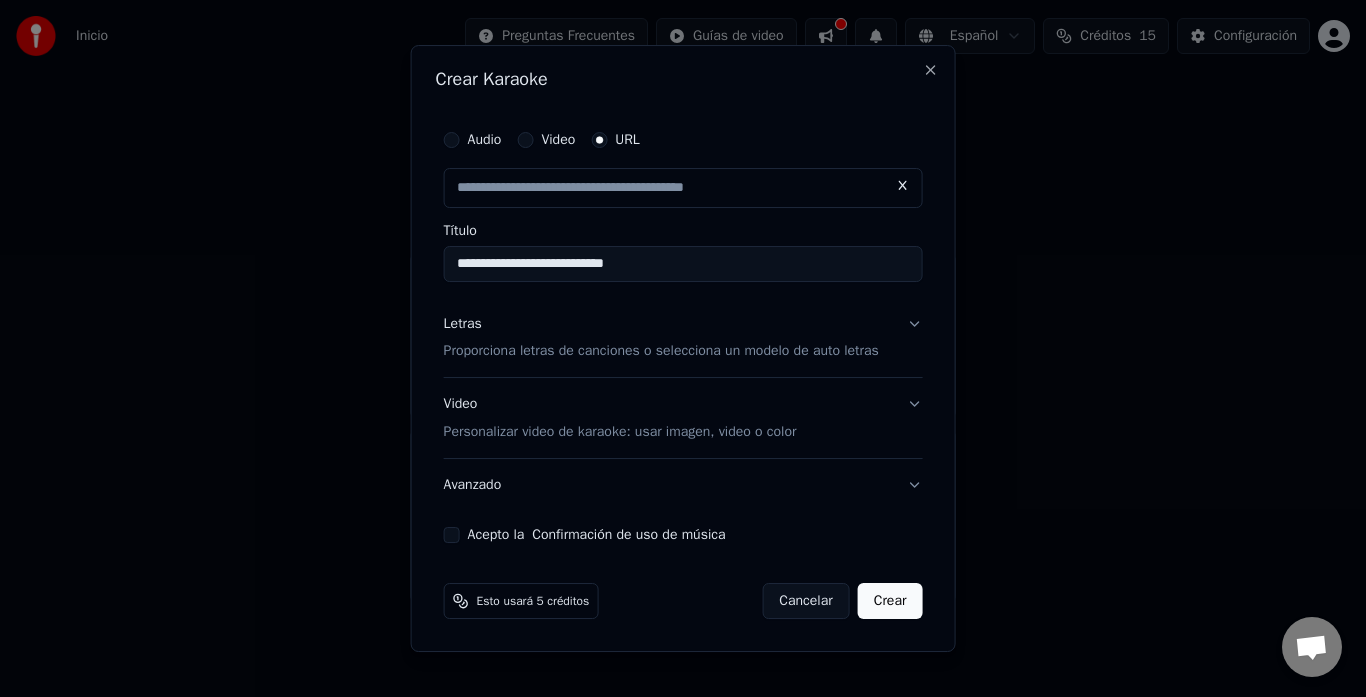 scroll, scrollTop: 0, scrollLeft: 0, axis: both 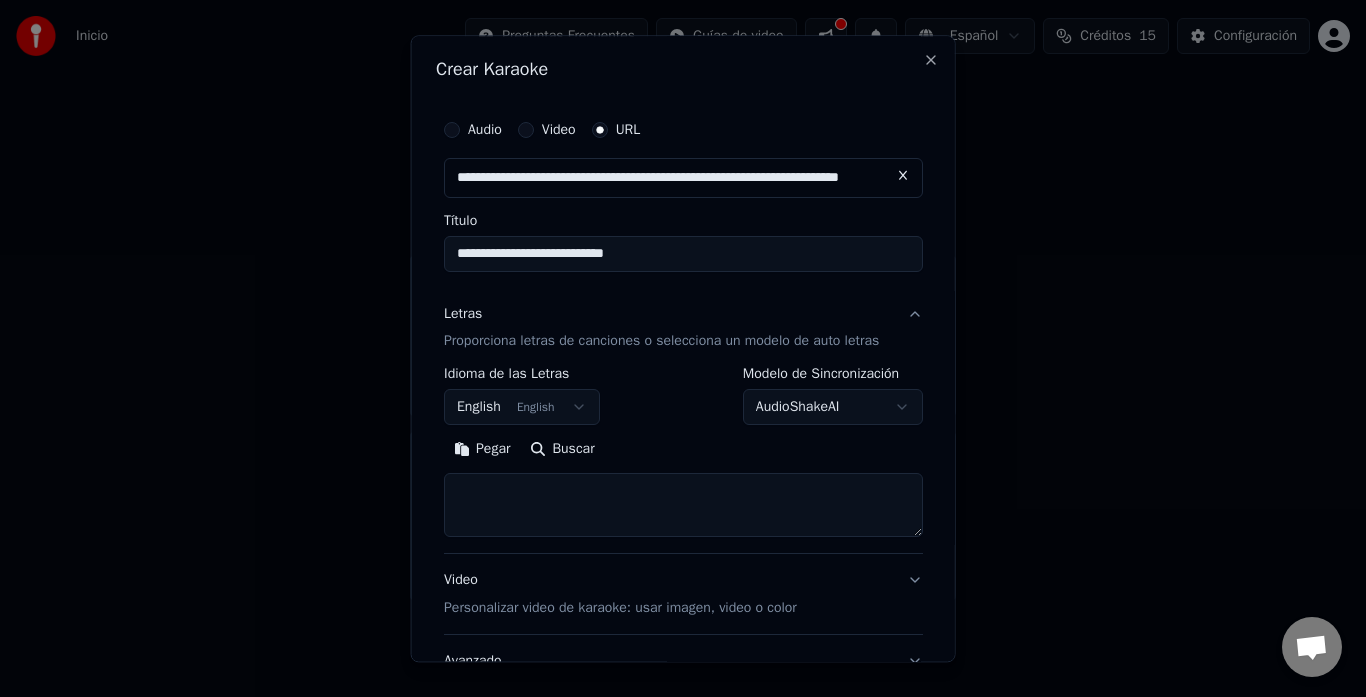 click on "English English" at bounding box center (522, 408) 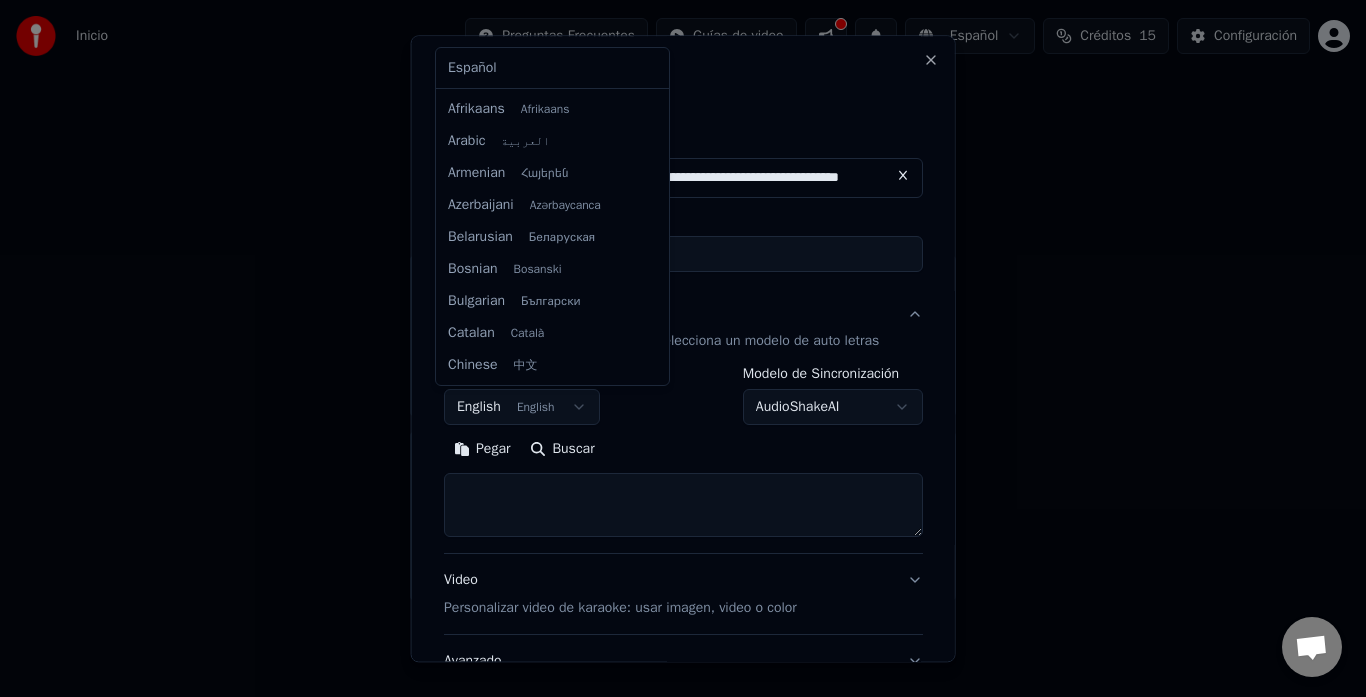 scroll, scrollTop: 160, scrollLeft: 0, axis: vertical 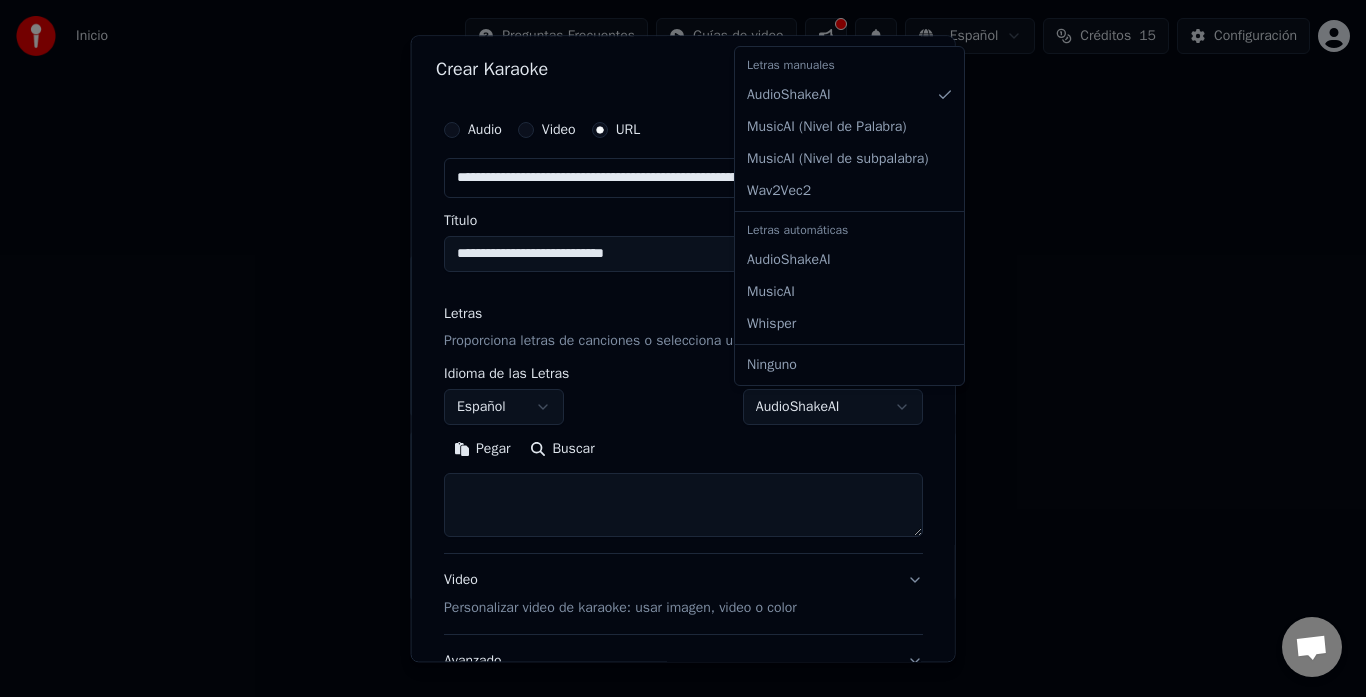 click on "**********" at bounding box center [683, 300] 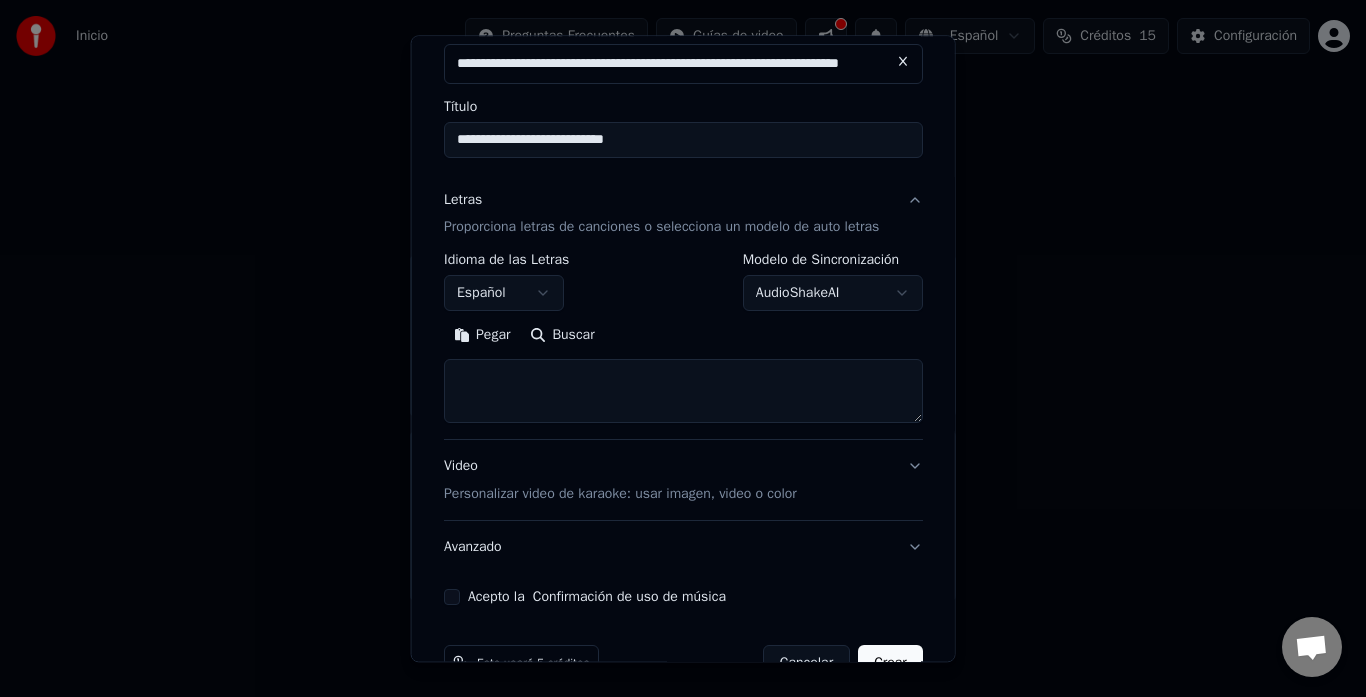 scroll, scrollTop: 166, scrollLeft: 0, axis: vertical 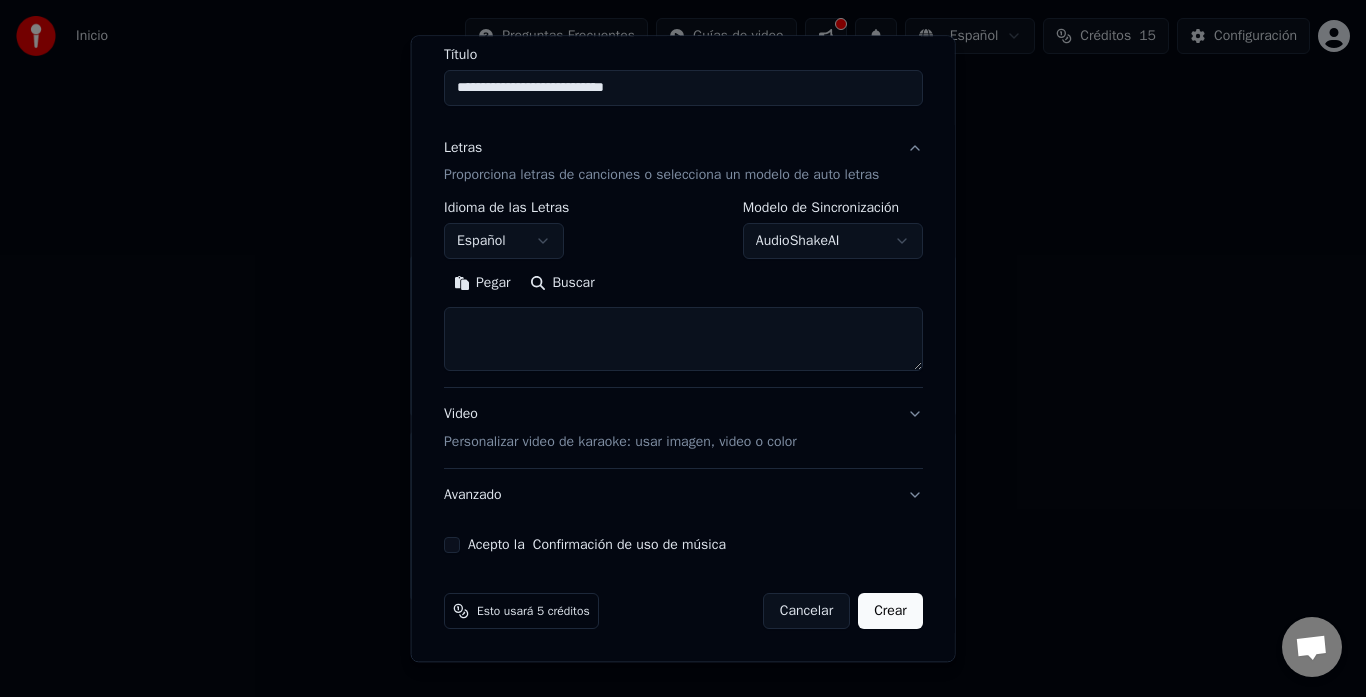 click on "Crear" at bounding box center [890, 612] 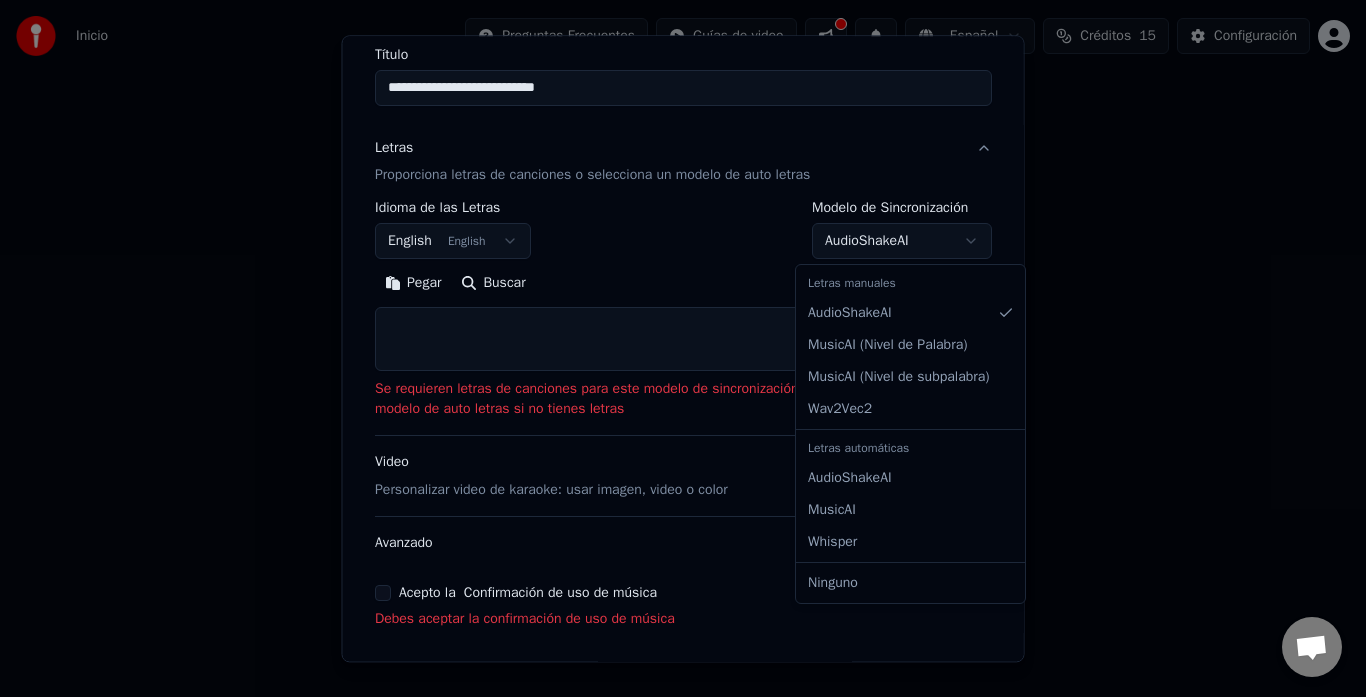 click on "**********" at bounding box center (683, 300) 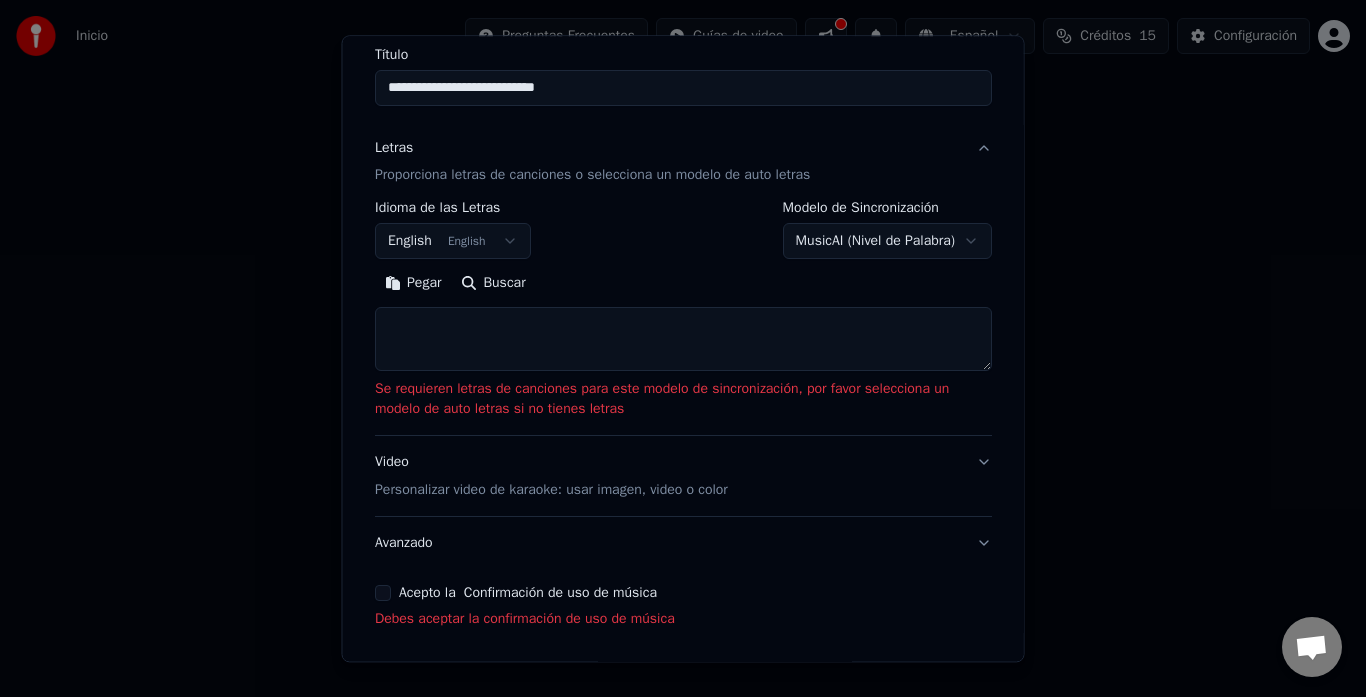 scroll, scrollTop: 242, scrollLeft: 0, axis: vertical 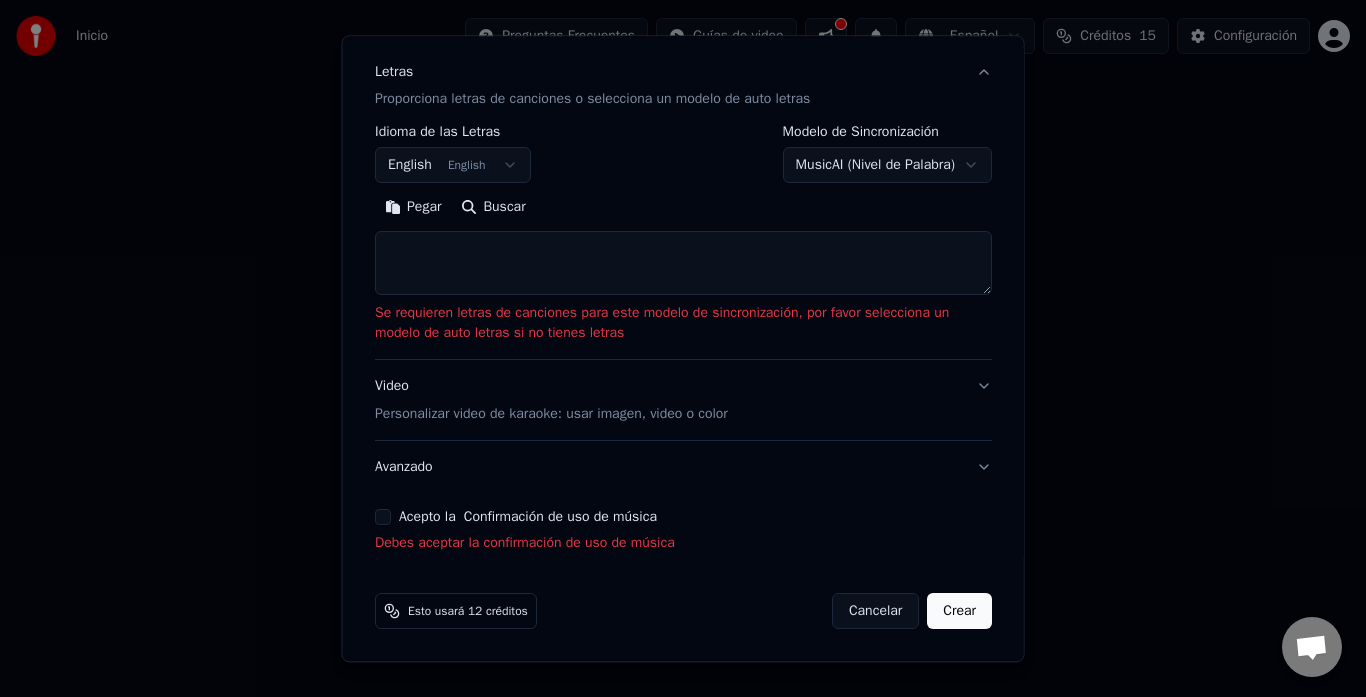click on "Acepto la   Confirmación de uso de música" at bounding box center [383, 518] 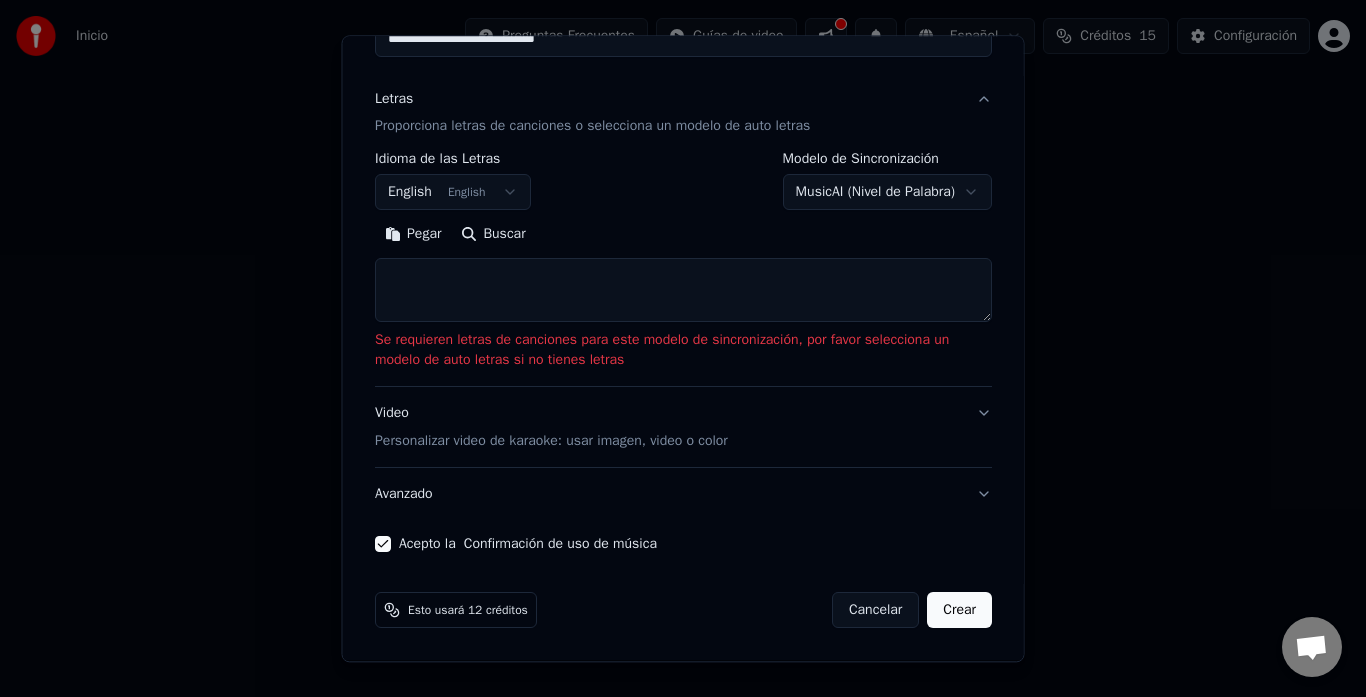 scroll, scrollTop: 215, scrollLeft: 0, axis: vertical 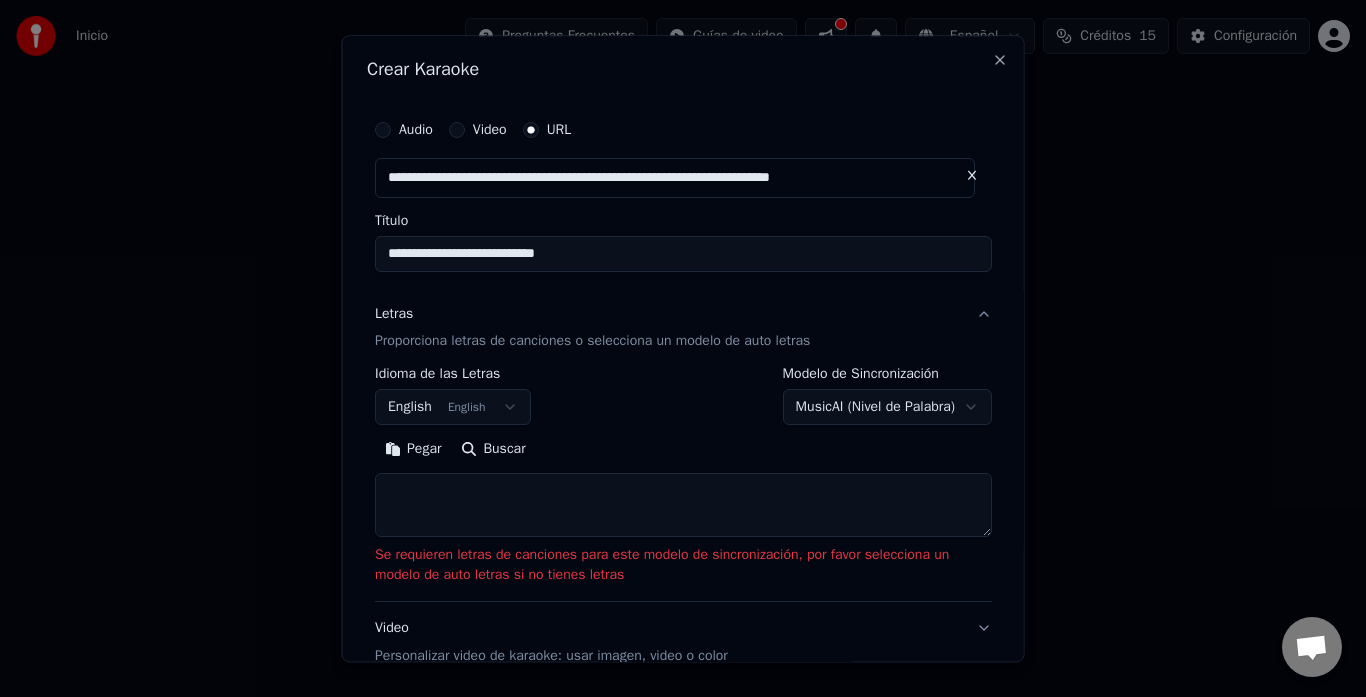 click on "**********" at bounding box center [683, 300] 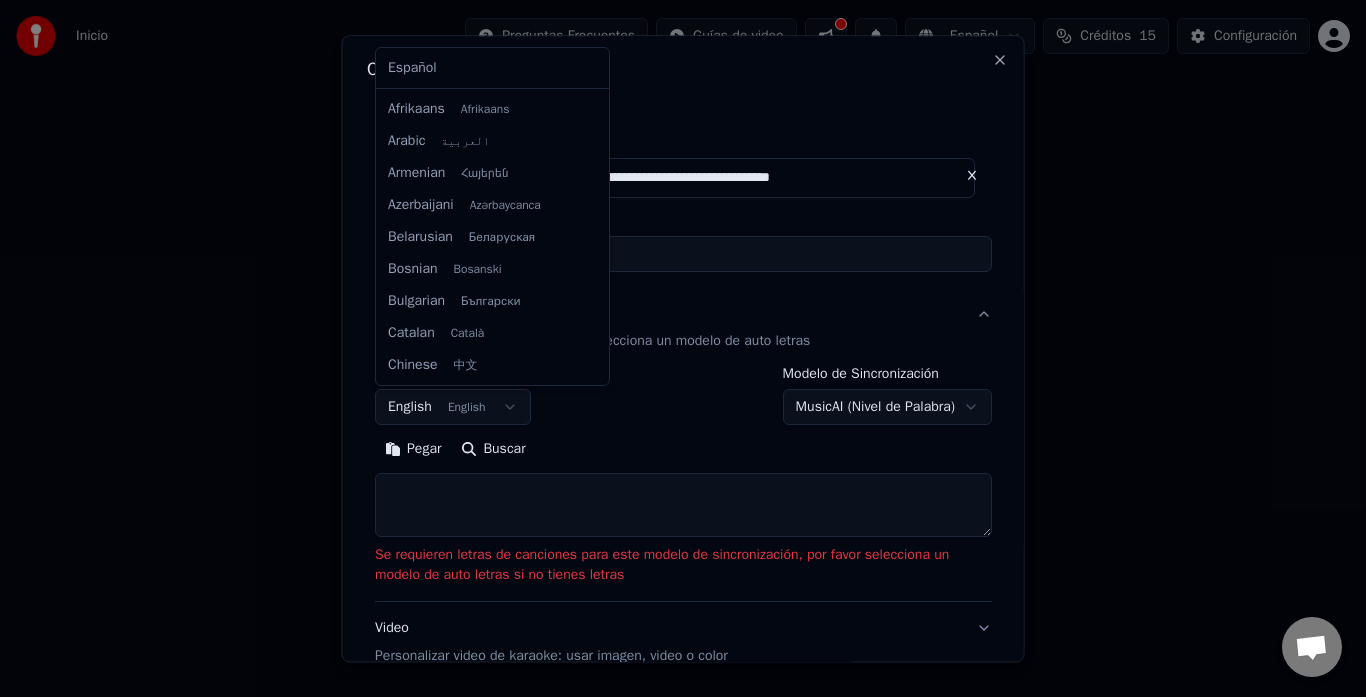 scroll, scrollTop: 160, scrollLeft: 0, axis: vertical 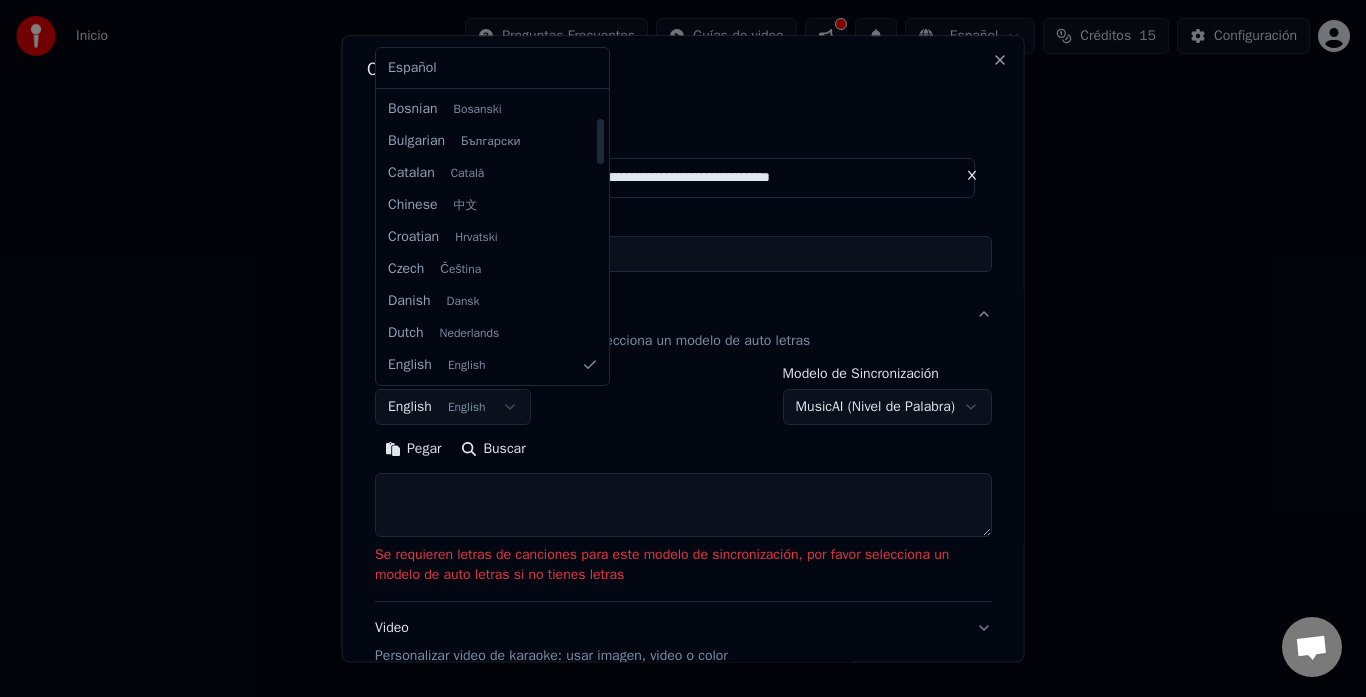 select on "**" 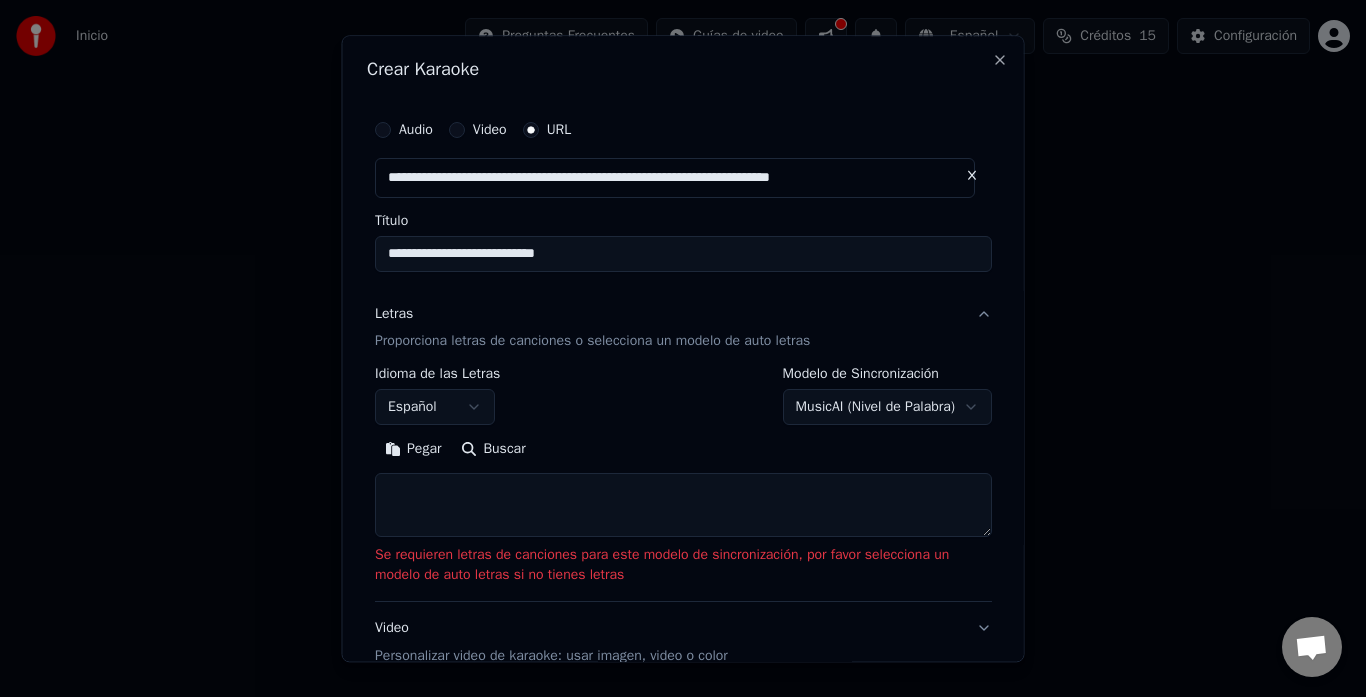 click on "Pegar Buscar" at bounding box center [683, 450] 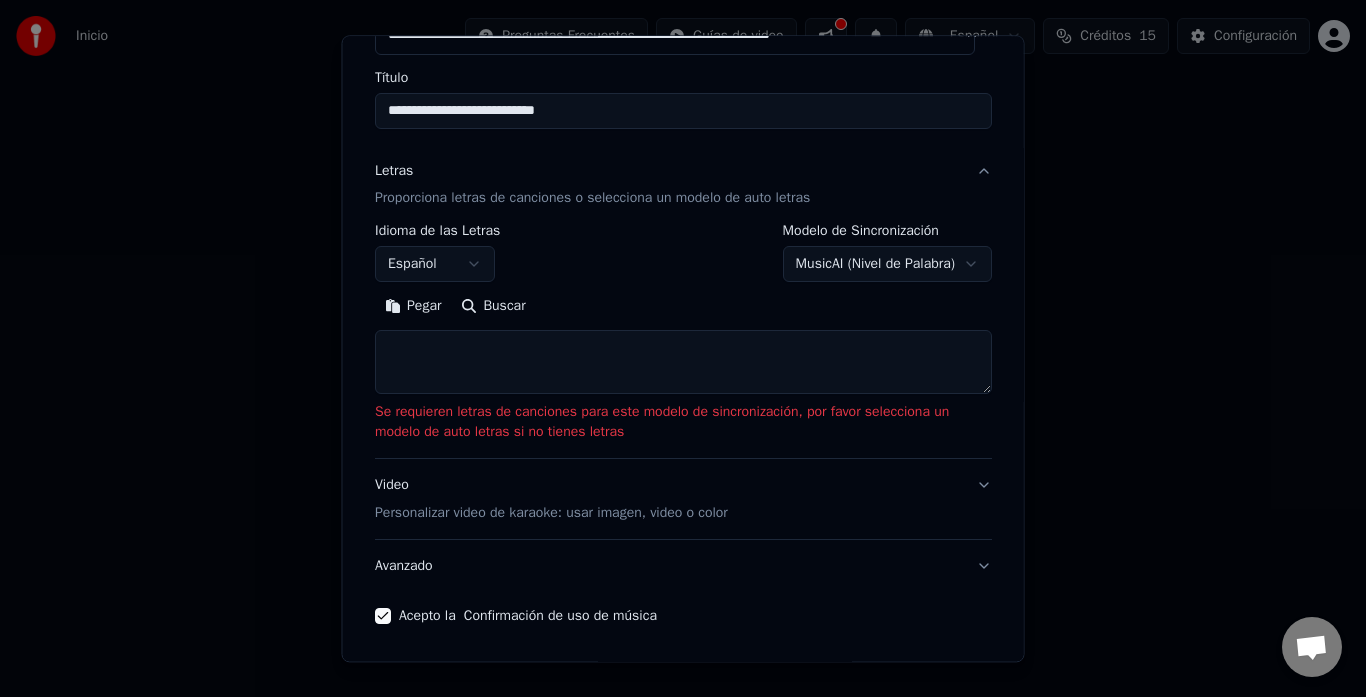 scroll, scrollTop: 144, scrollLeft: 0, axis: vertical 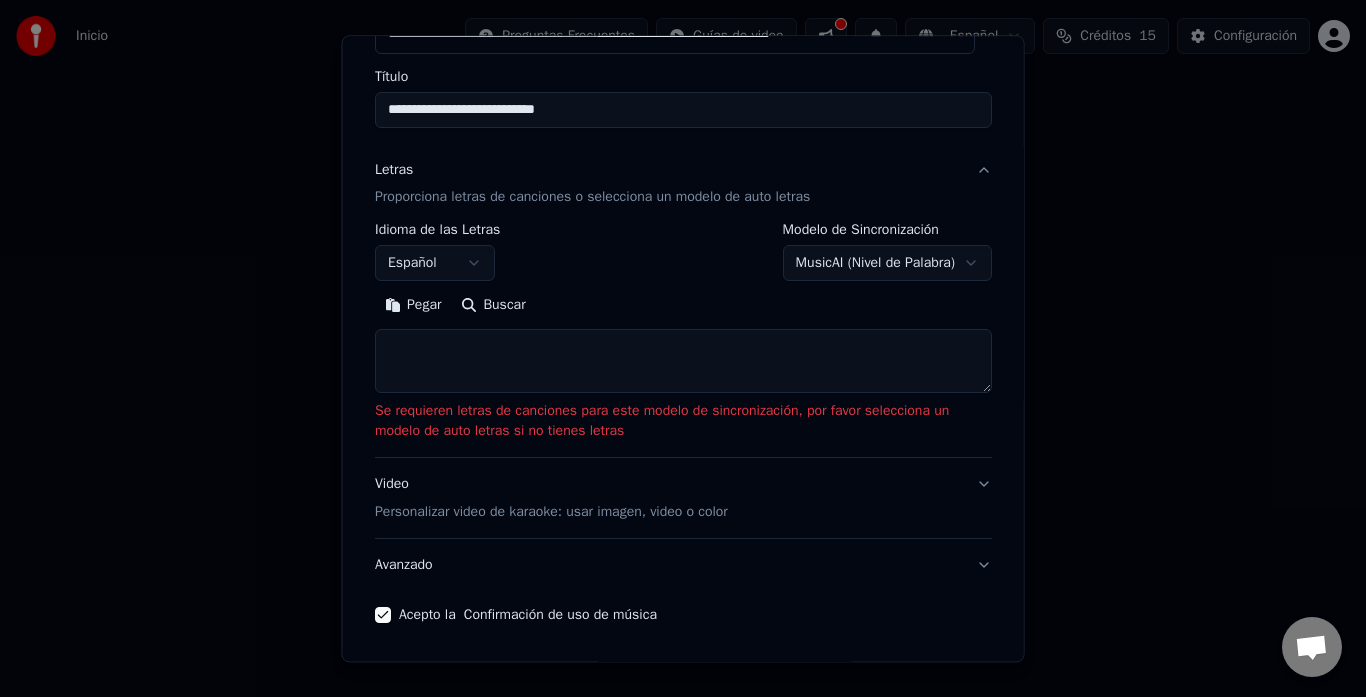 click on "**********" at bounding box center [683, 300] 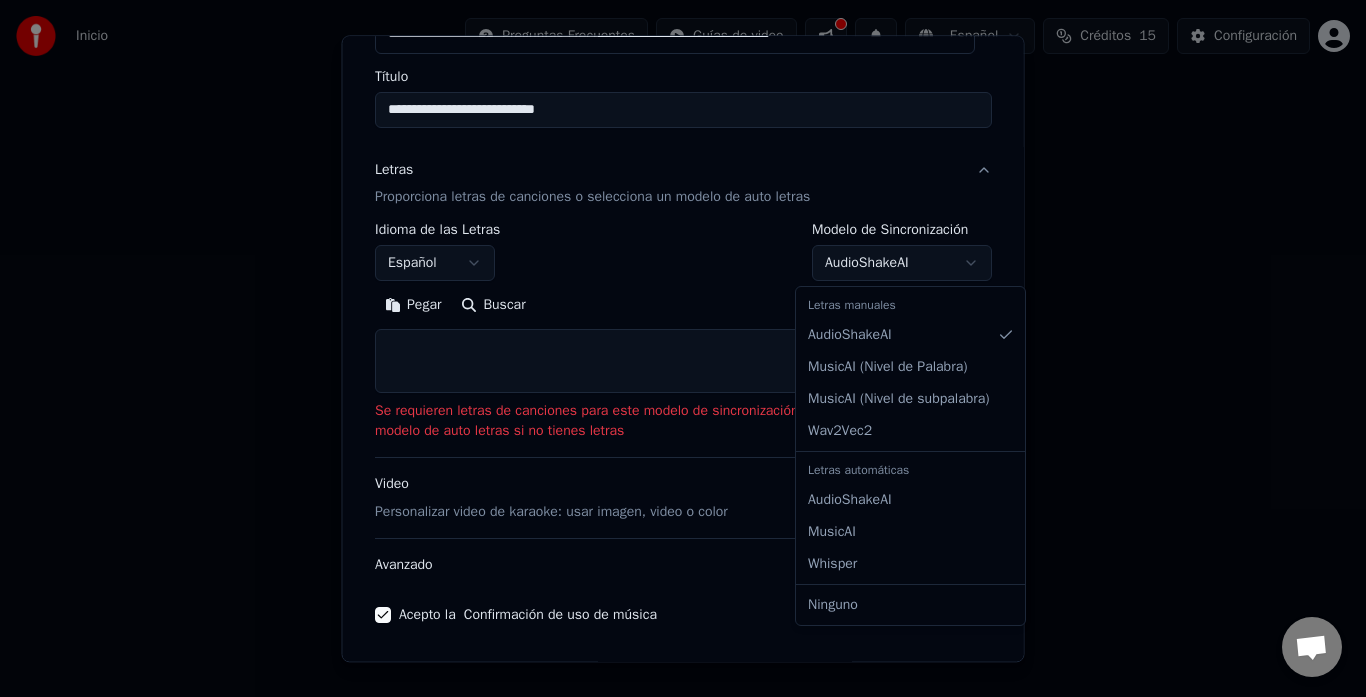 click on "**********" at bounding box center [683, 300] 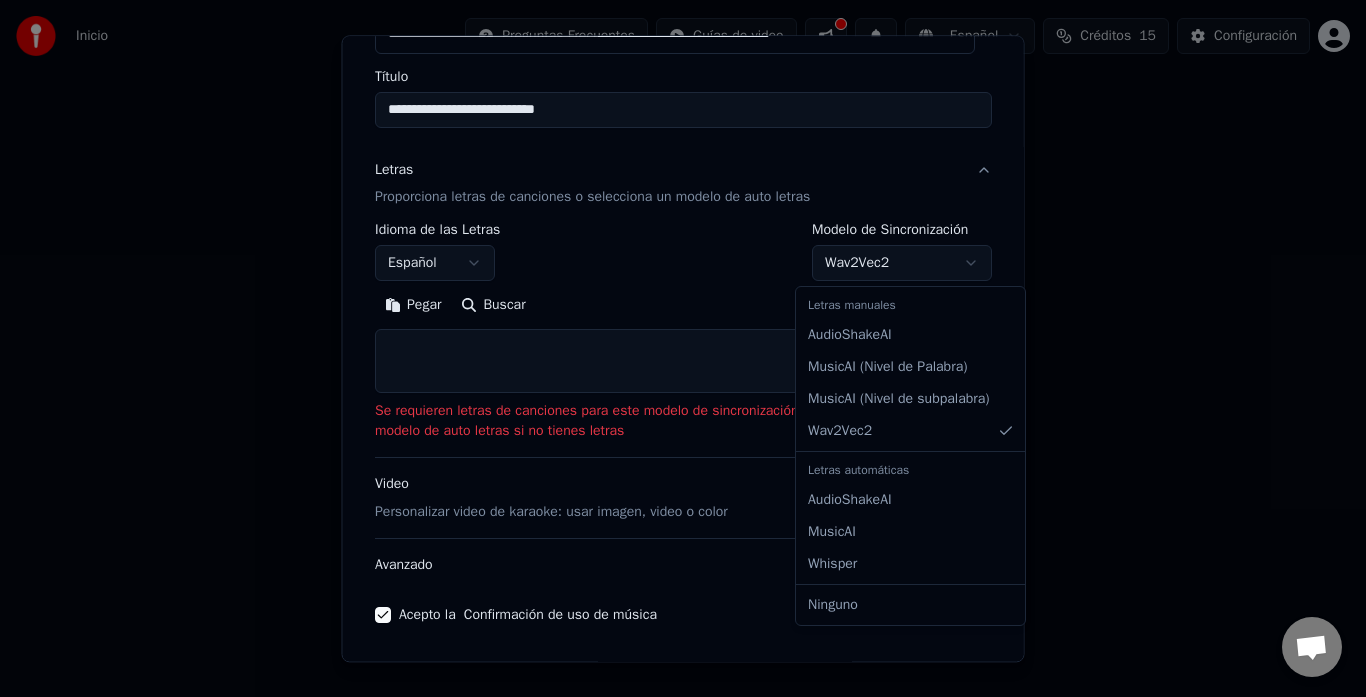 click on "**********" at bounding box center (683, 300) 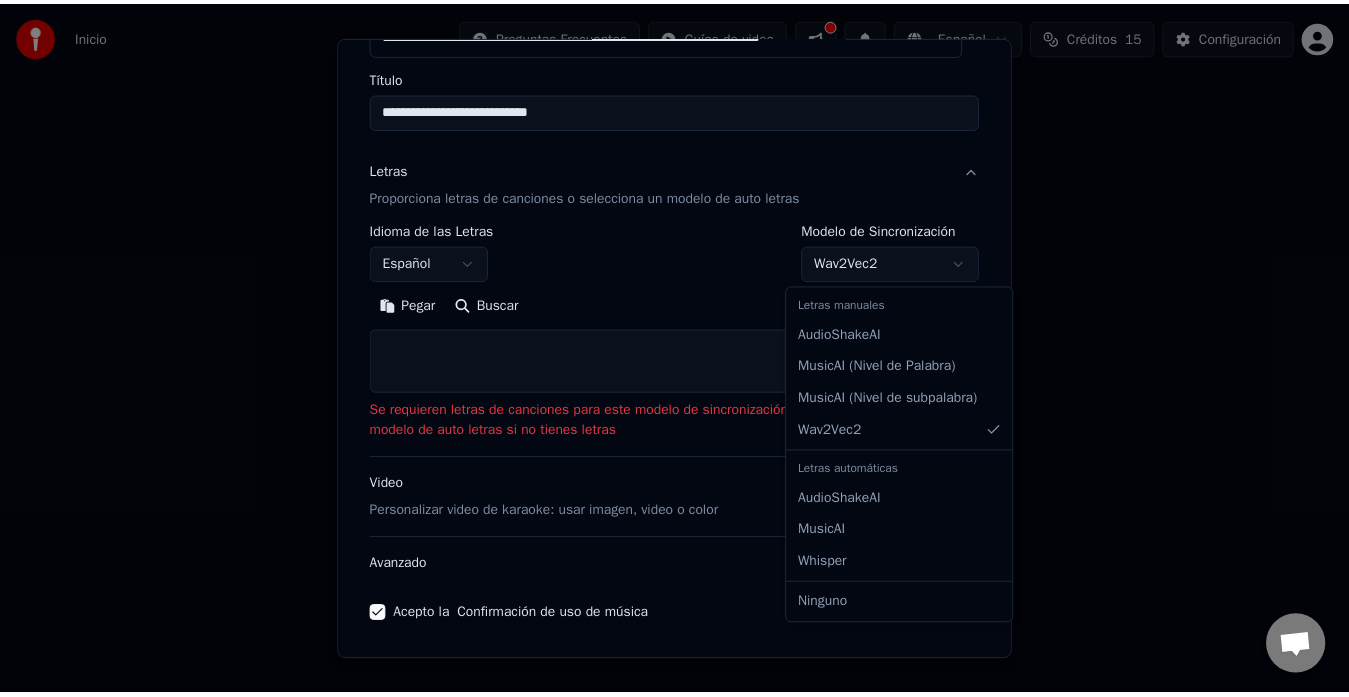 scroll, scrollTop: 55, scrollLeft: 0, axis: vertical 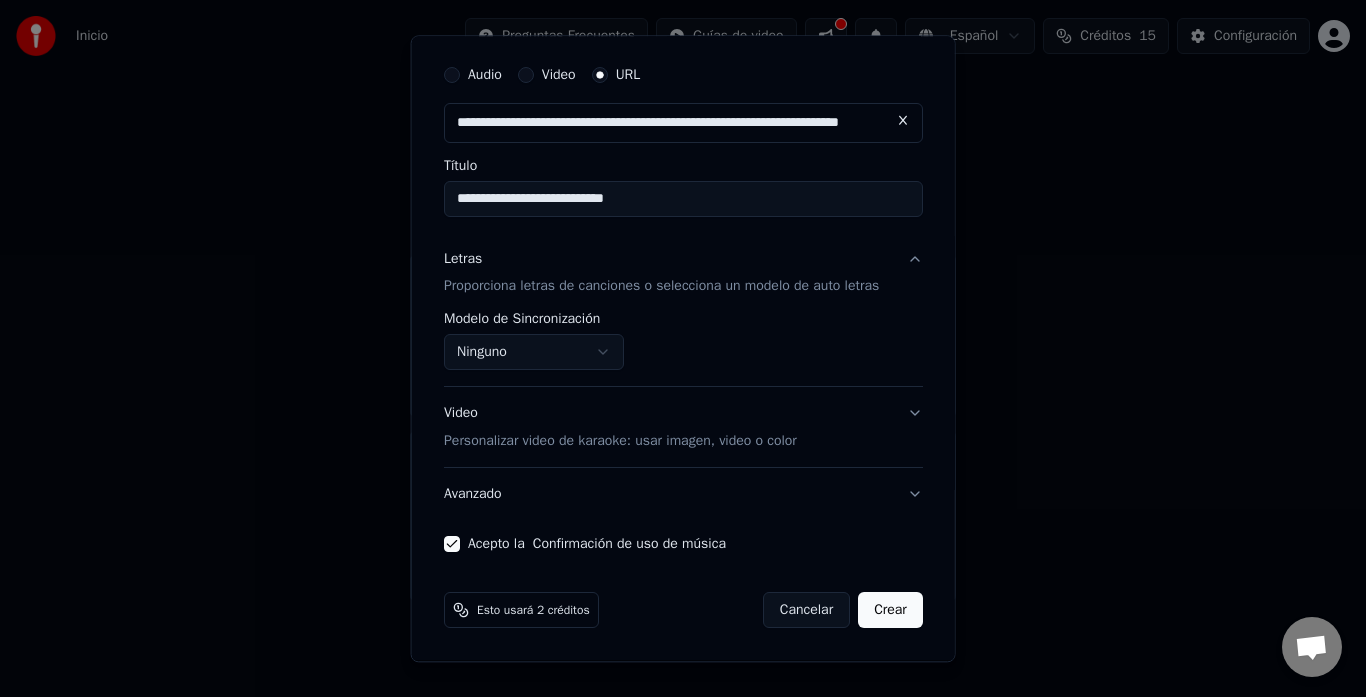 click on "Crear" at bounding box center [890, 611] 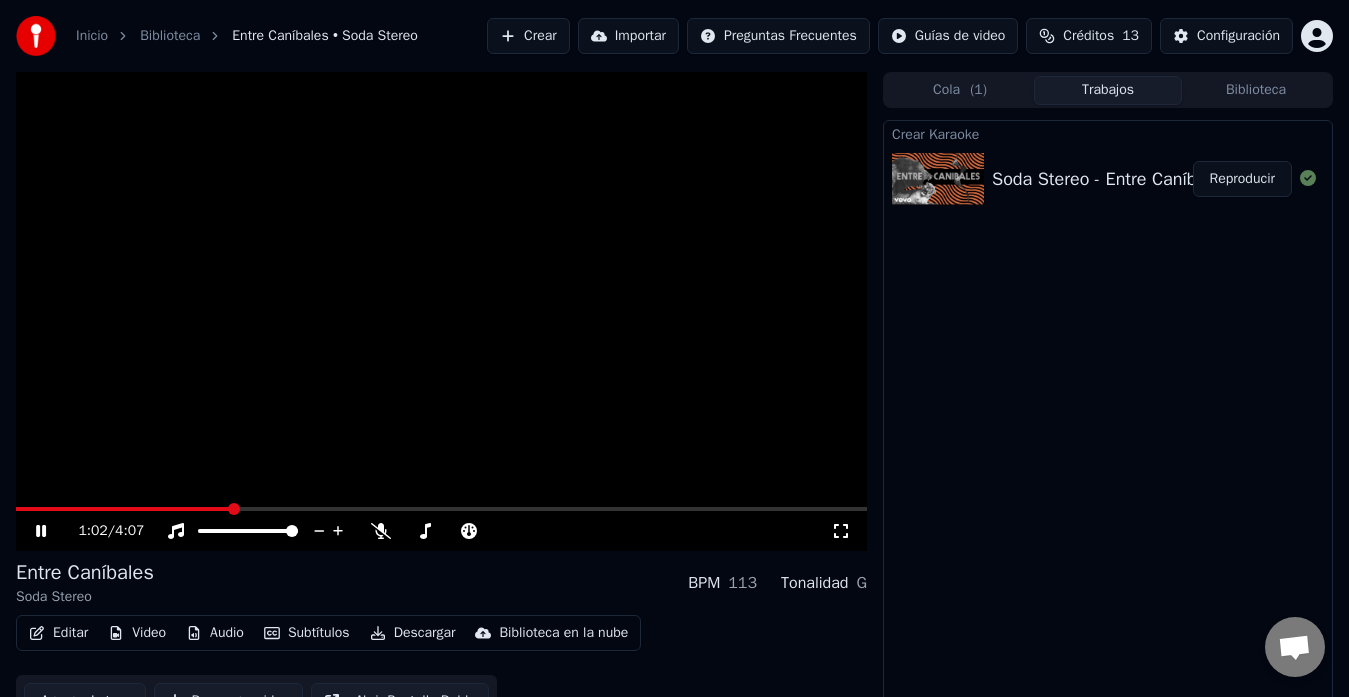 scroll, scrollTop: 30, scrollLeft: 0, axis: vertical 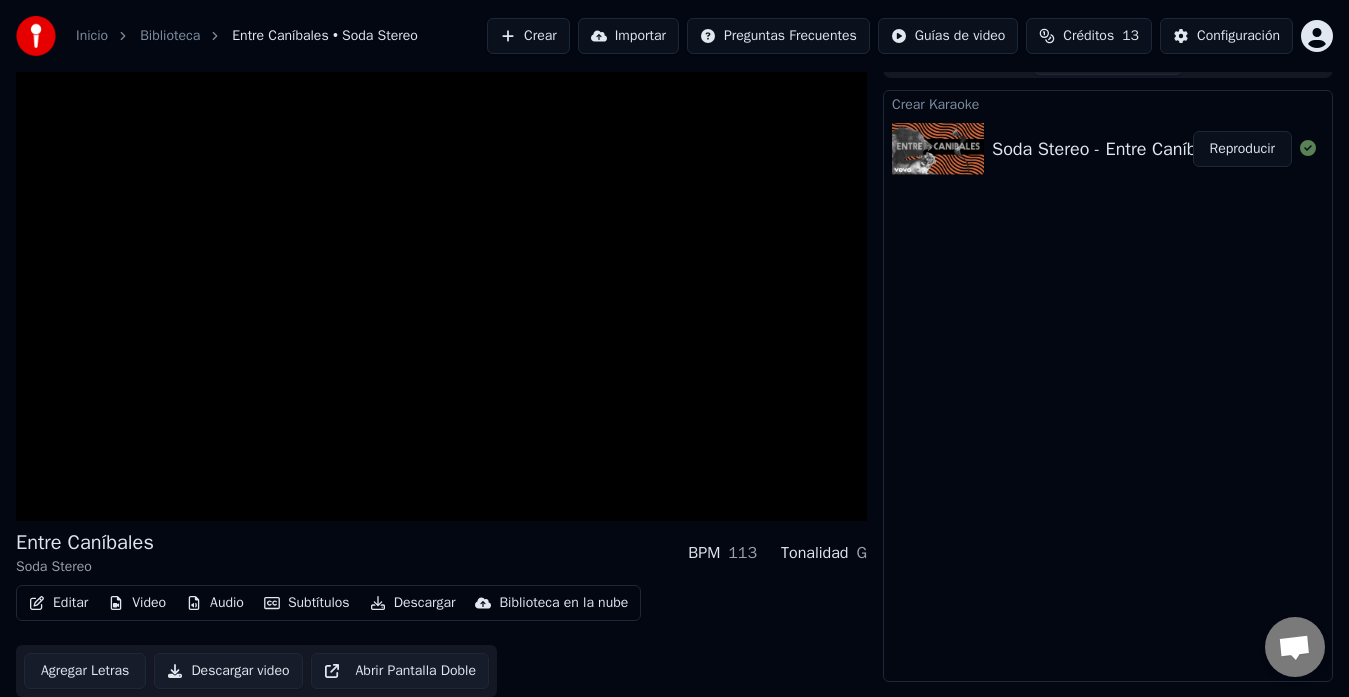 click on "Agregar Letras" at bounding box center (85, 671) 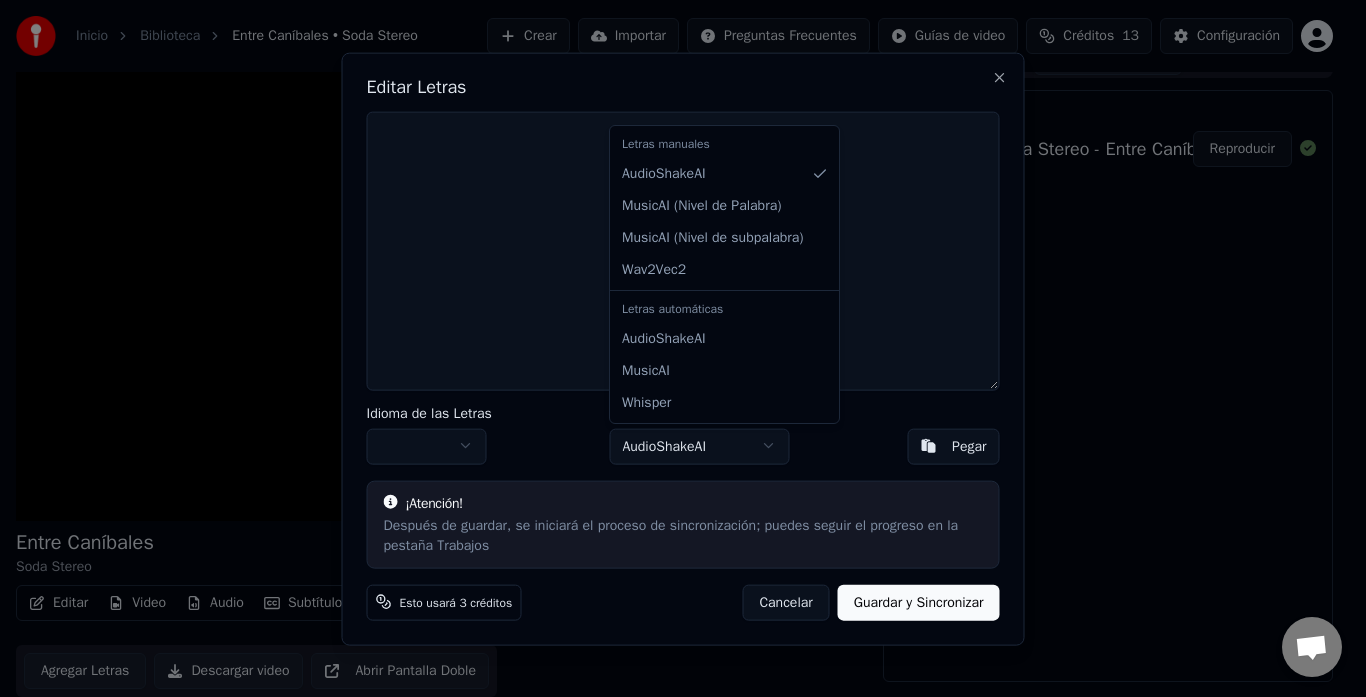click on "Inicio Biblioteca Entre Caníbales • Soda Stereo Crear Importar Preguntas Frecuentes Guías de video Créditos 13 Configuración Entre Caníbales Soda Stereo BPM 113 Tonalidad G Editar Video Audio Subtítulos Descargar Biblioteca en la nube Agregar Letras Descargar video Abrir Pantalla Doble Cola ( 1 ) Trabajos Biblioteca Crear Karaoke Soda Stereo - Entre Caníbales Reproducir
Editar Letras Idioma de las Letras Modelo de Sincronización AudioShakeAI Pegar ¡Atención! Después de guardar, se iniciará el proceso de sincronización; puedes seguir el progreso en la pestaña Trabajos Esto usará 3 créditos Cancelar Guardar y Sincronizar Close Letras manuales AudioShakeAI MusicAI ( Nivel de Palabra ) MusicAI ( Nivel de subpalabra ) Wav2Vec2 Letras automáticas AudioShakeAI MusicAI Whisper" at bounding box center [674, 318] 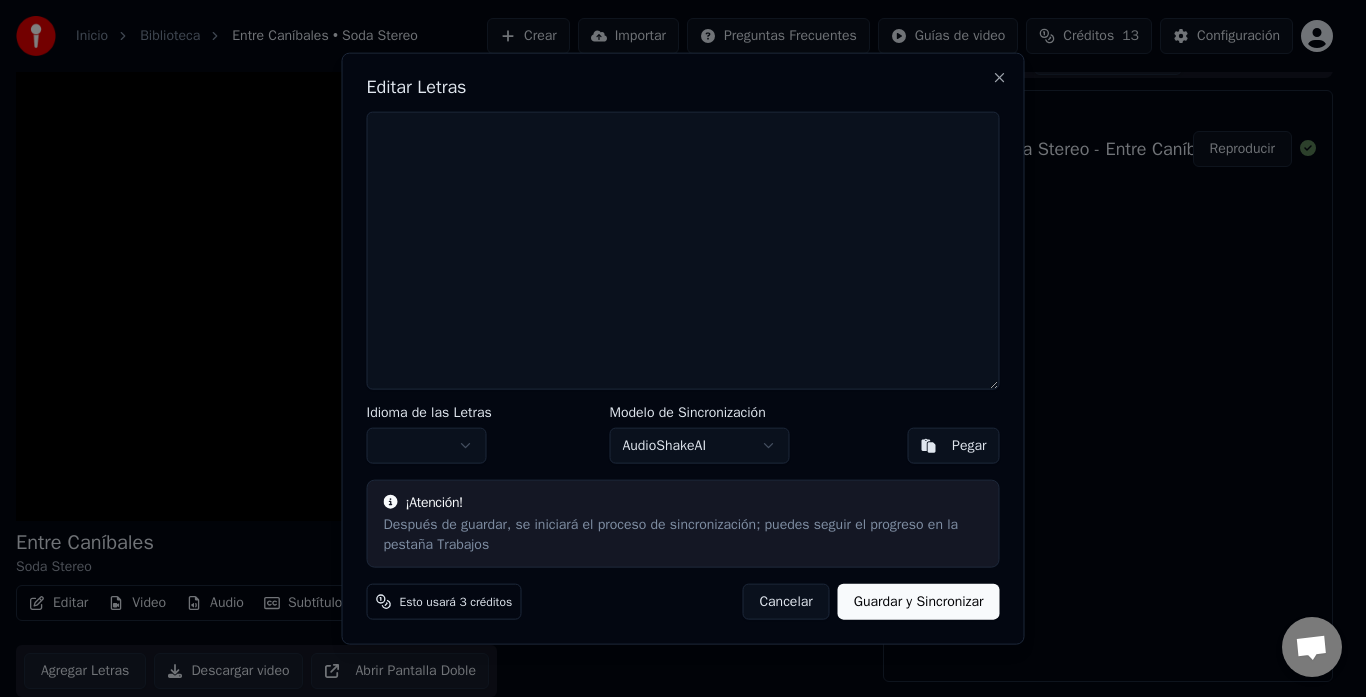 click on "Guardar y Sincronizar" at bounding box center (919, 602) 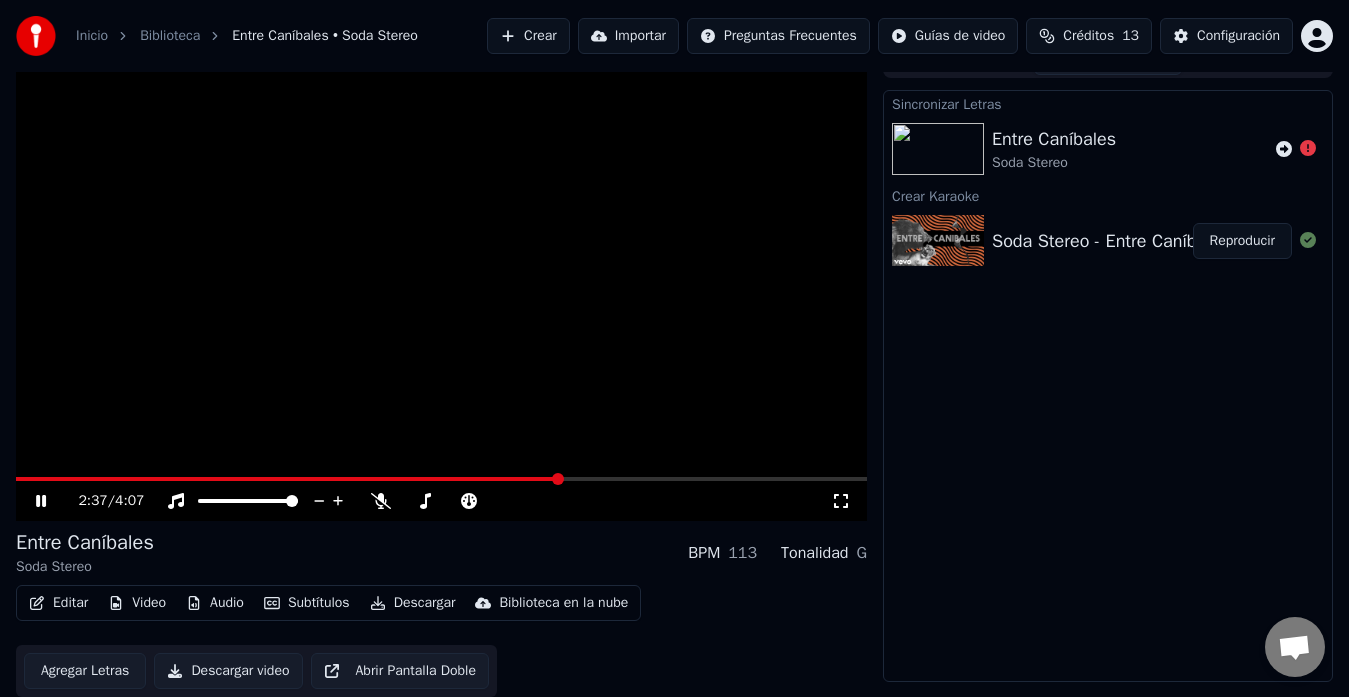 click on "Sincronizar Letras Entre Caníbales Soda Stereo Crear Karaoke Soda Stereo - Entre Caníbales Reproducir" at bounding box center (1108, 386) 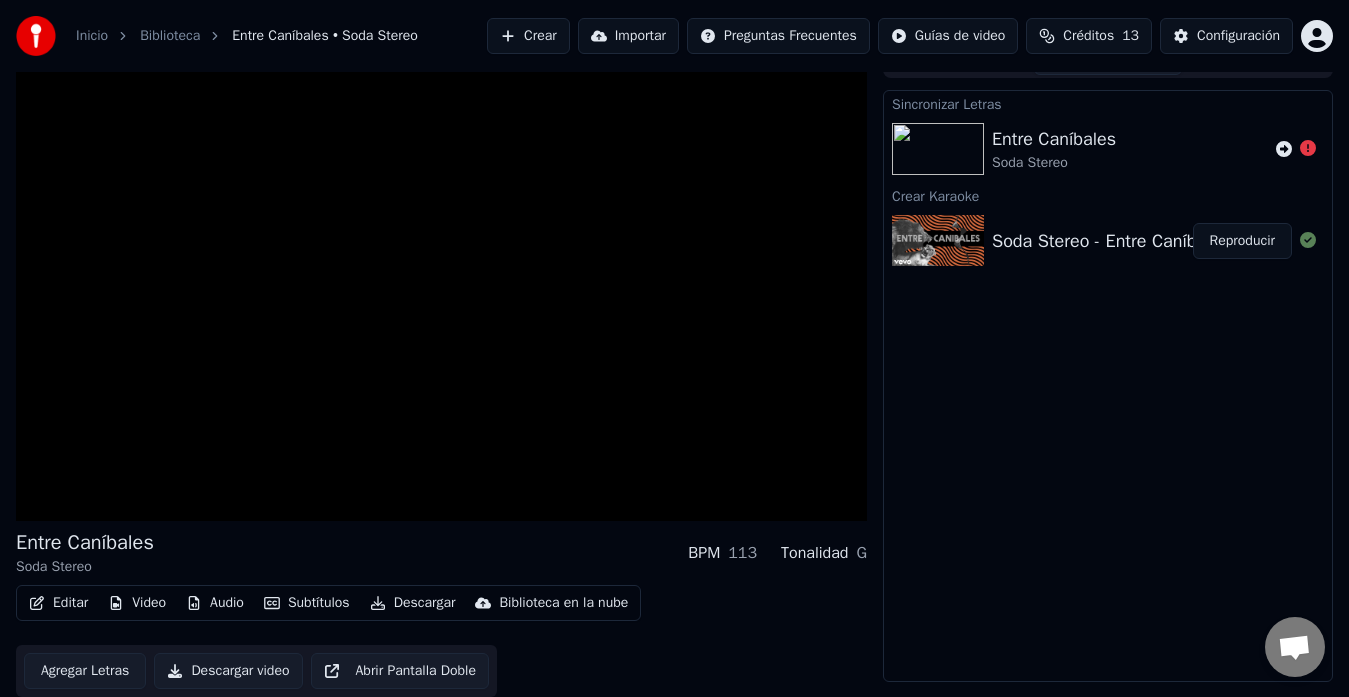 click on "Reproducir" at bounding box center (1242, 241) 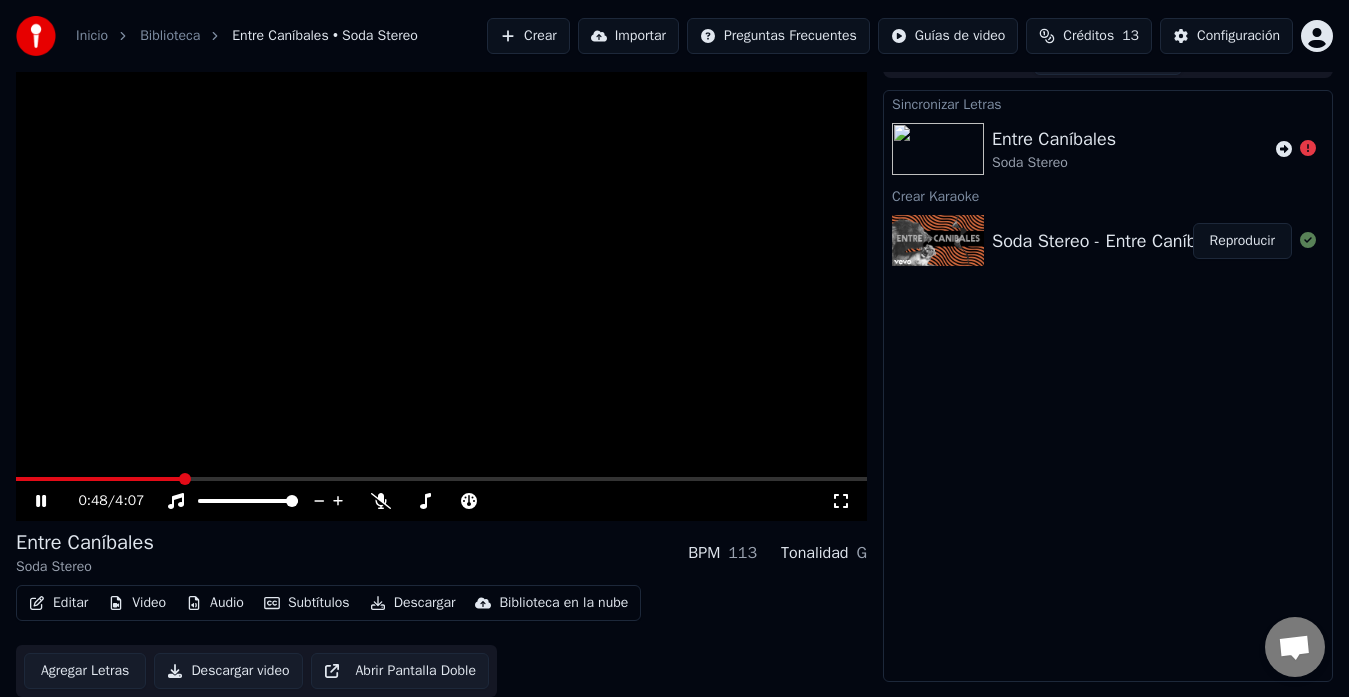 click at bounding box center (441, 281) 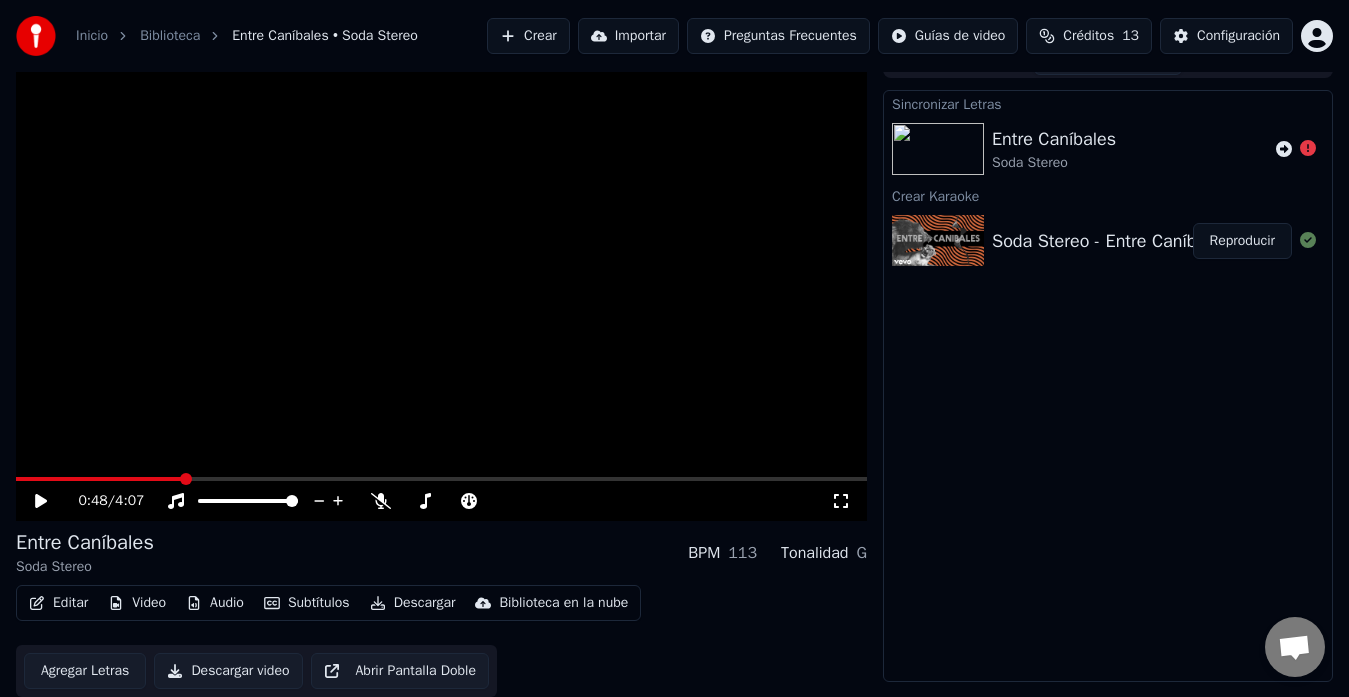 click on "Inicio" at bounding box center (92, 36) 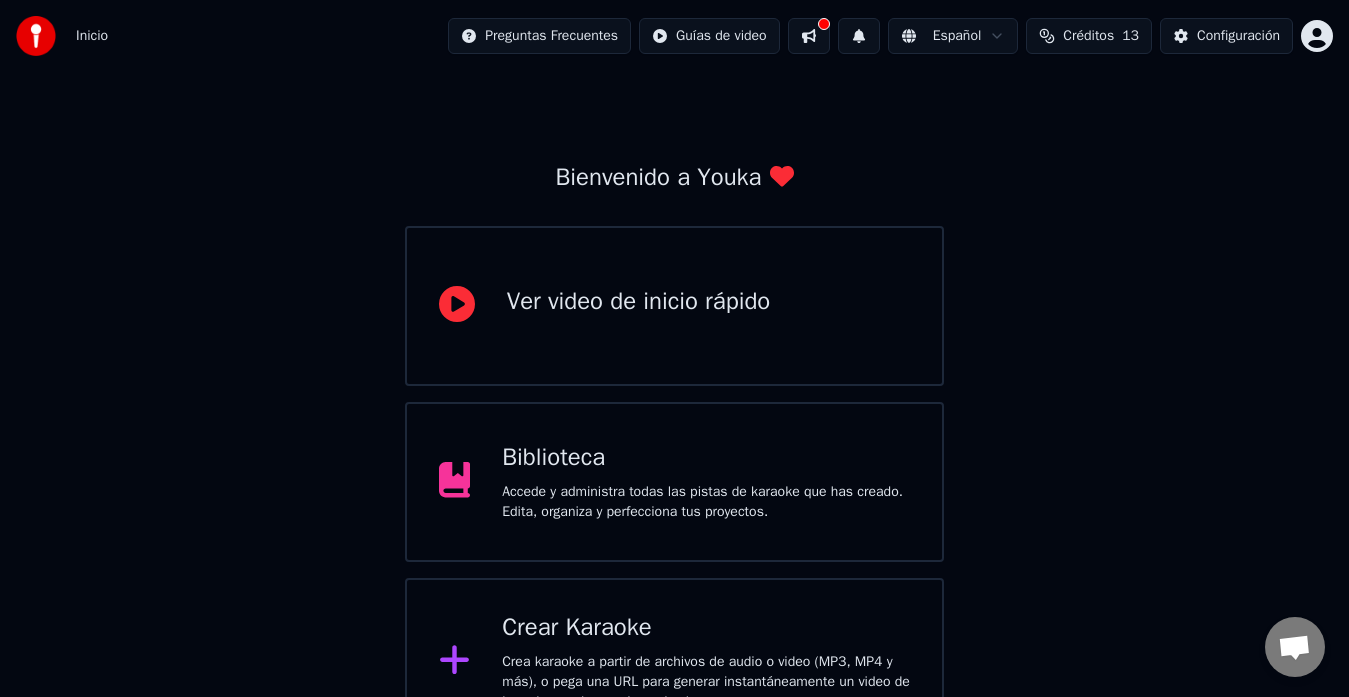scroll, scrollTop: 79, scrollLeft: 0, axis: vertical 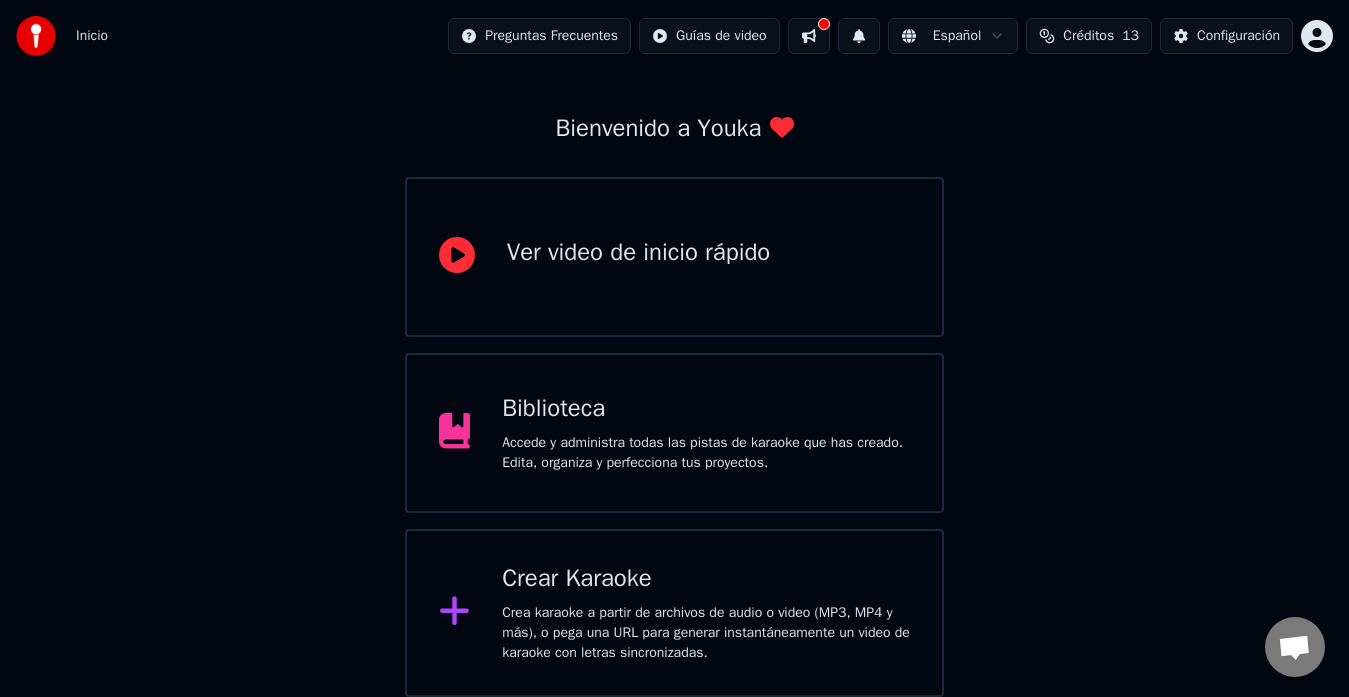 click on "Accede y administra todas las pistas de karaoke que has creado. Edita, organiza y perfecciona tus proyectos." at bounding box center (706, 453) 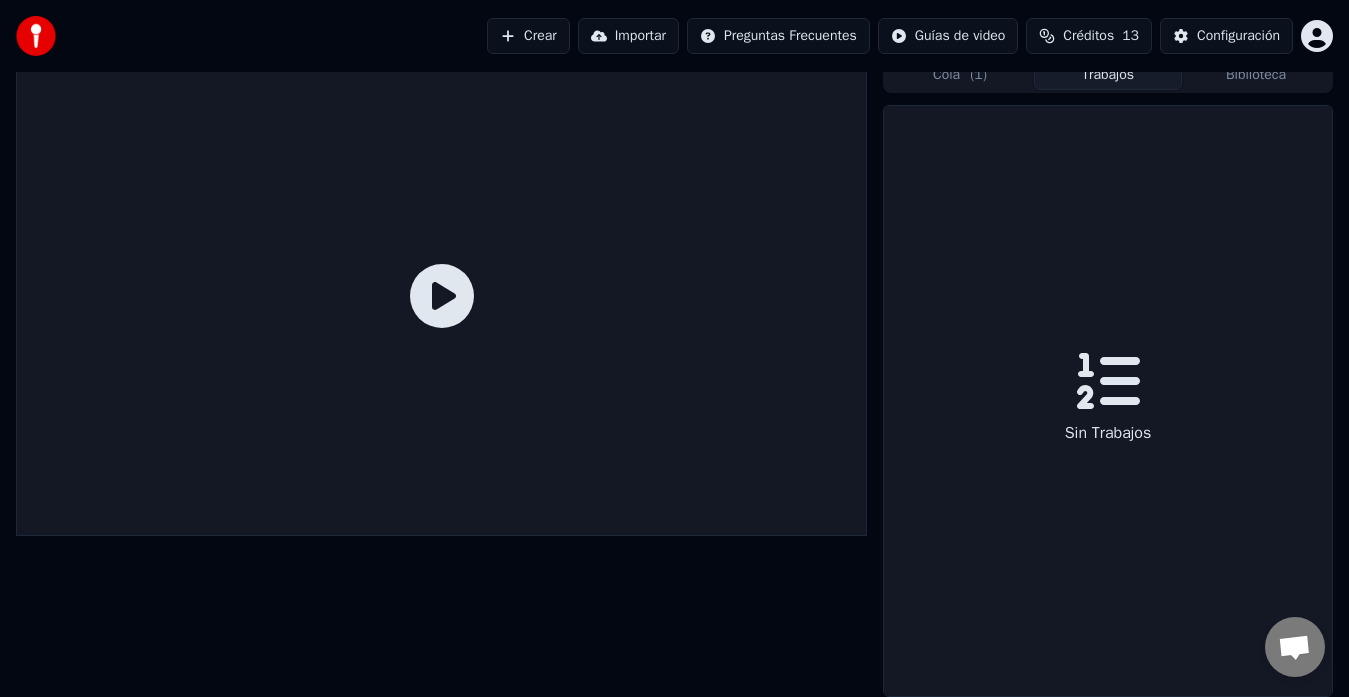 scroll, scrollTop: 15, scrollLeft: 0, axis: vertical 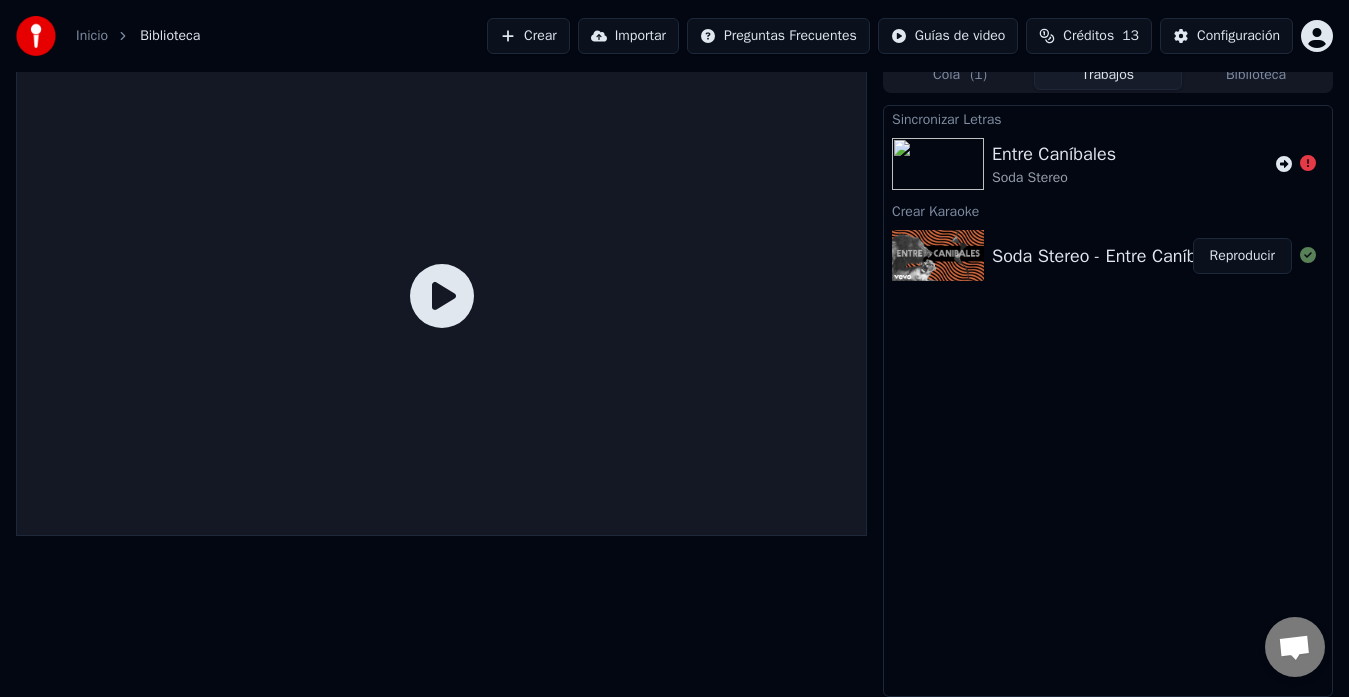 click on "Inicio" at bounding box center (92, 36) 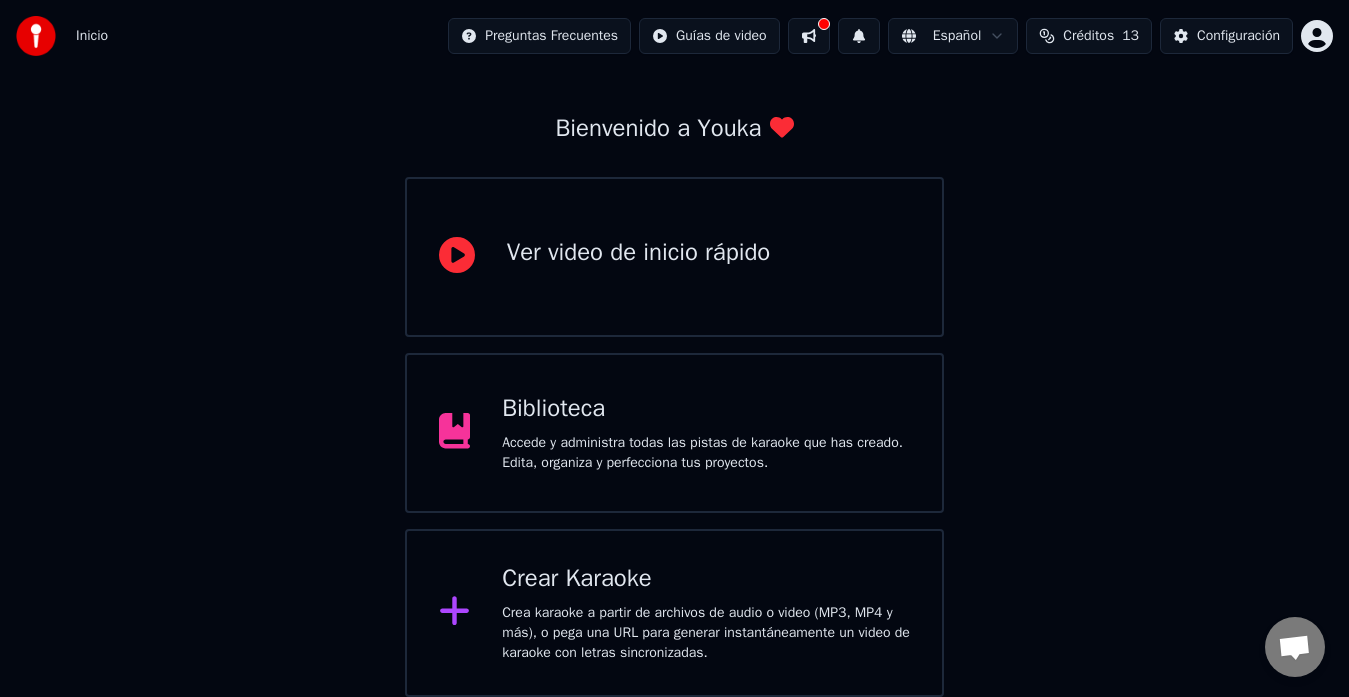 scroll, scrollTop: 0, scrollLeft: 0, axis: both 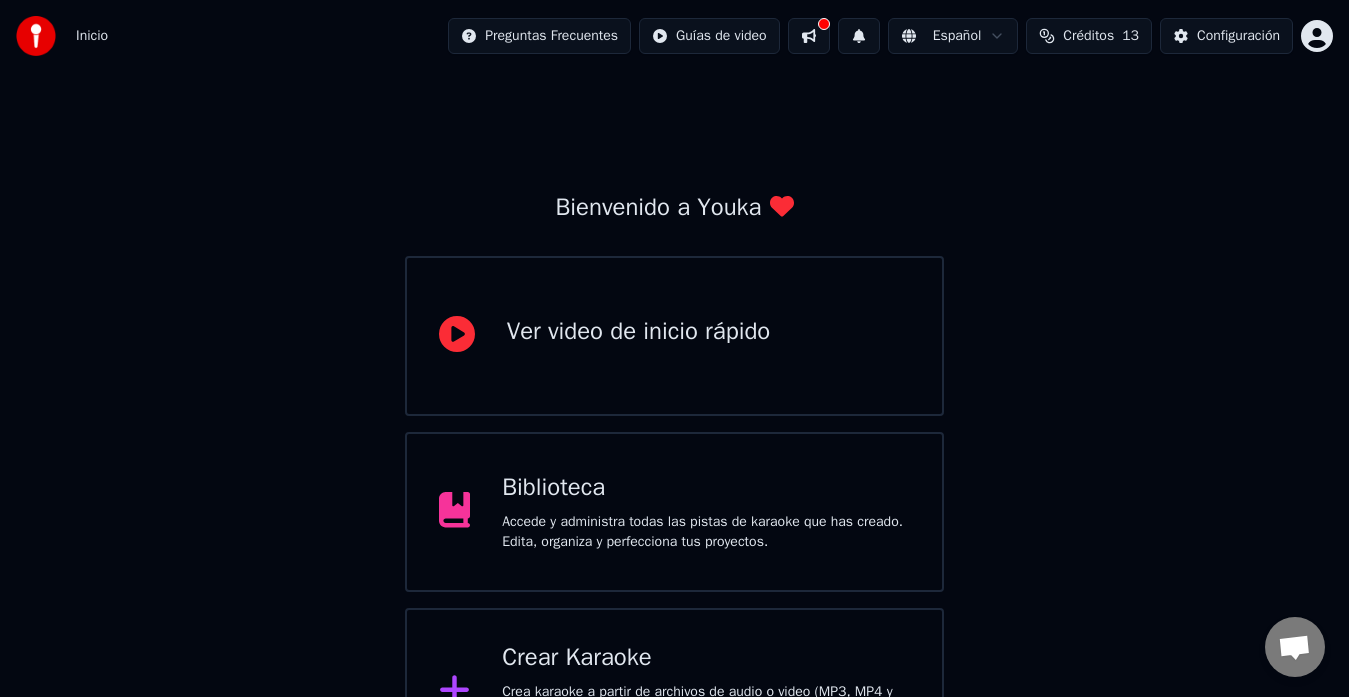 click at bounding box center (809, 36) 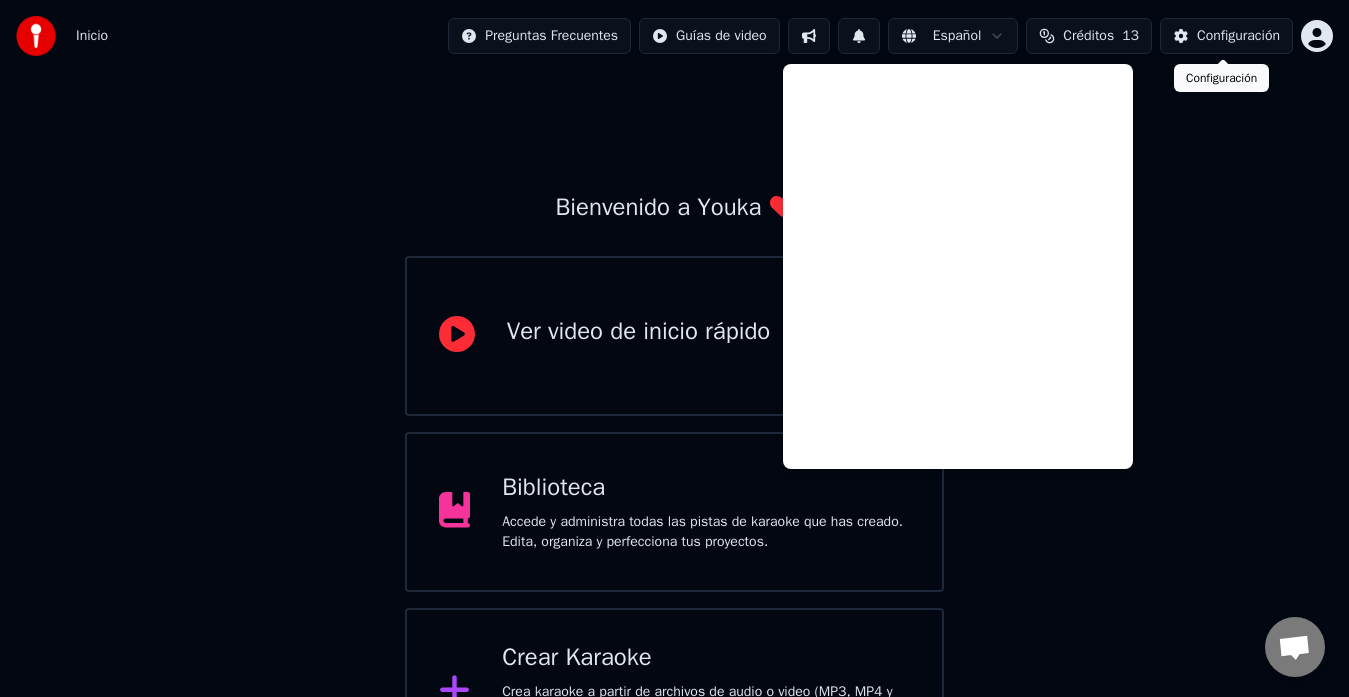 drag, startPoint x: 1246, startPoint y: 69, endPoint x: 1227, endPoint y: 125, distance: 59.135437 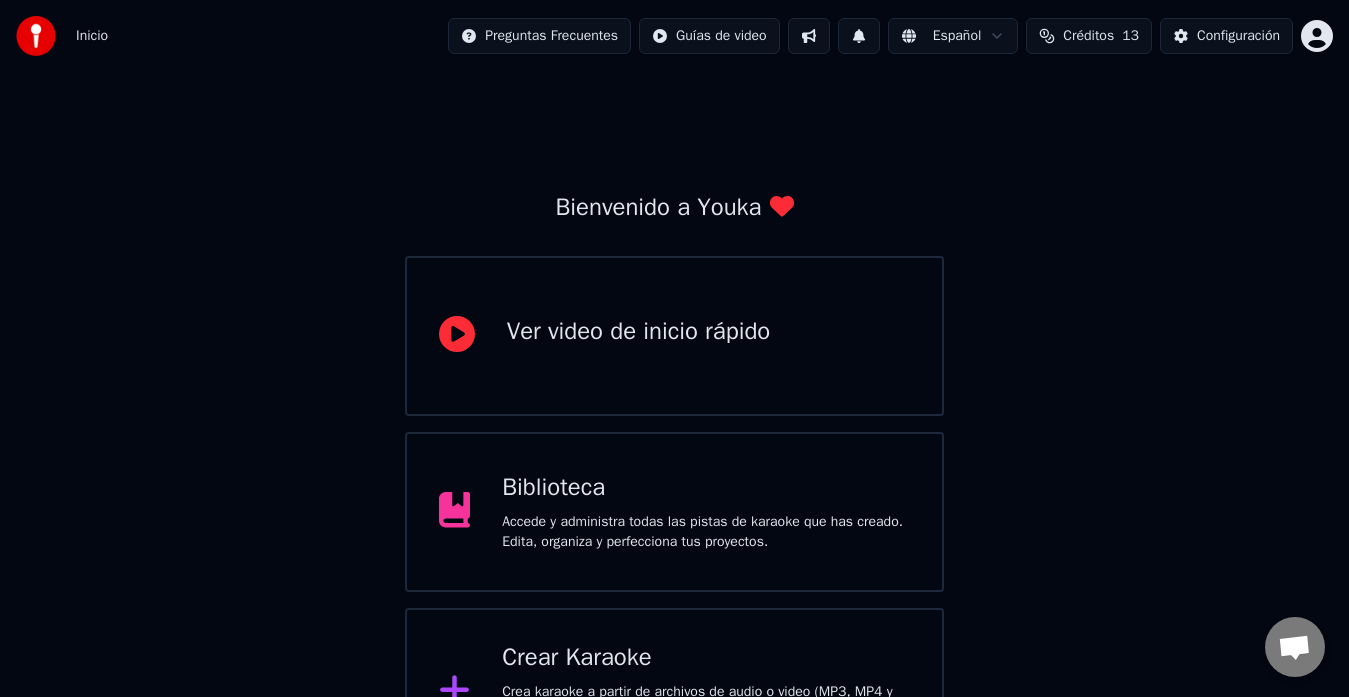 click on "Bienvenido a Youka Ver video de inicio rápido Biblioteca Accede y administra todas las pistas de karaoke que has creado. Edita, organiza y perfecciona tus proyectos. Crear Karaoke Crea karaoke a partir de archivos de audio o video (MP3, MP4 y más), o pega una URL para generar instantáneamente un video de karaoke con letras sincronizadas." at bounding box center (674, 424) 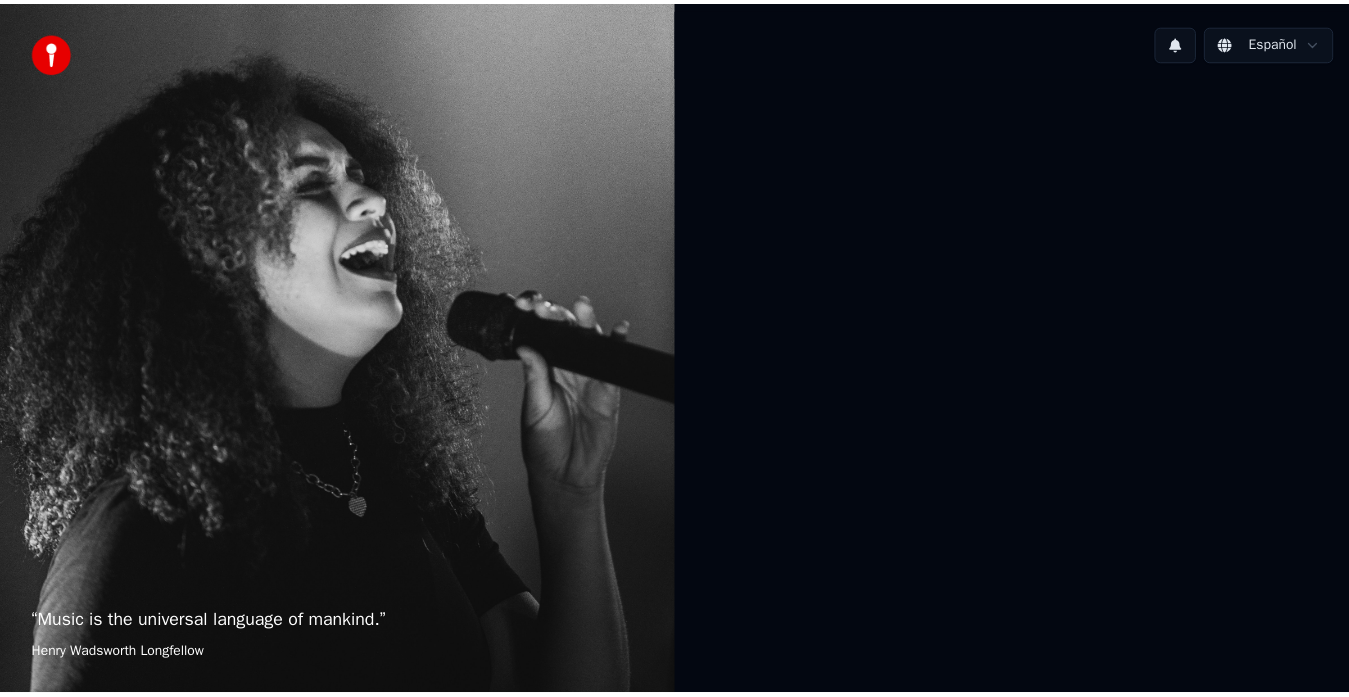 scroll, scrollTop: 0, scrollLeft: 0, axis: both 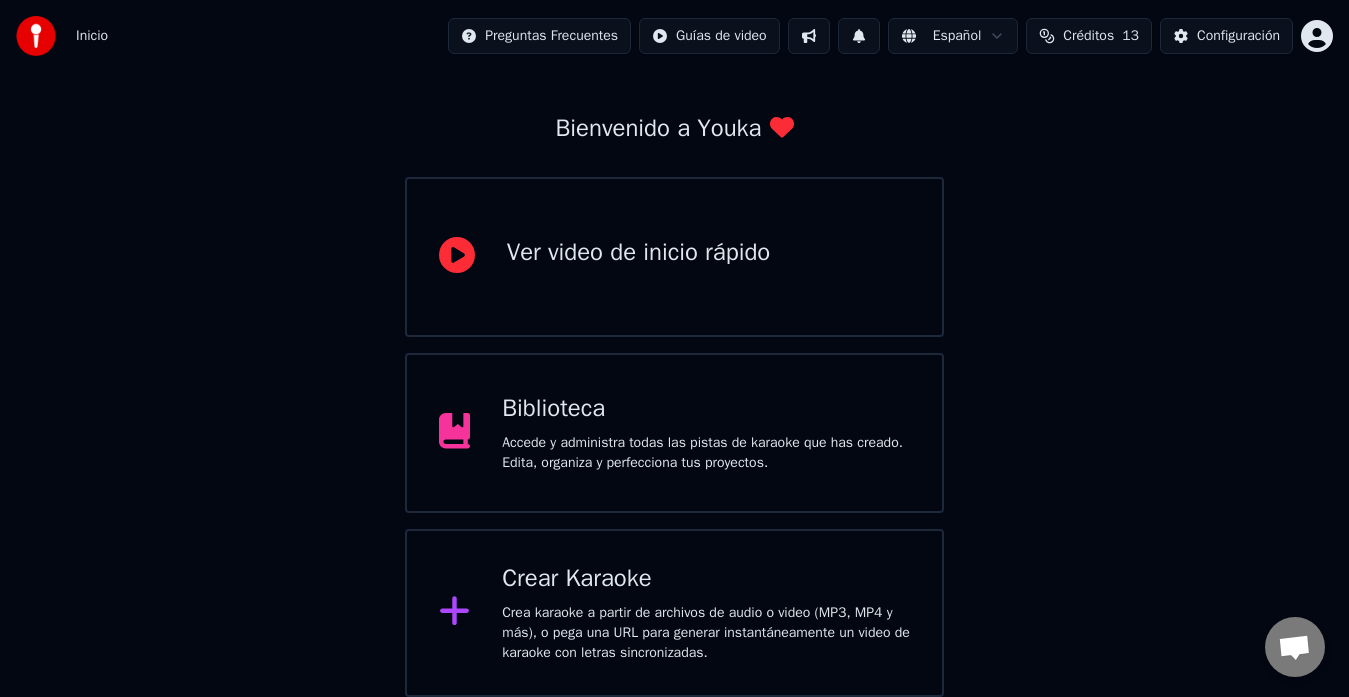 click on "Ver video de inicio rápido" at bounding box center (639, 253) 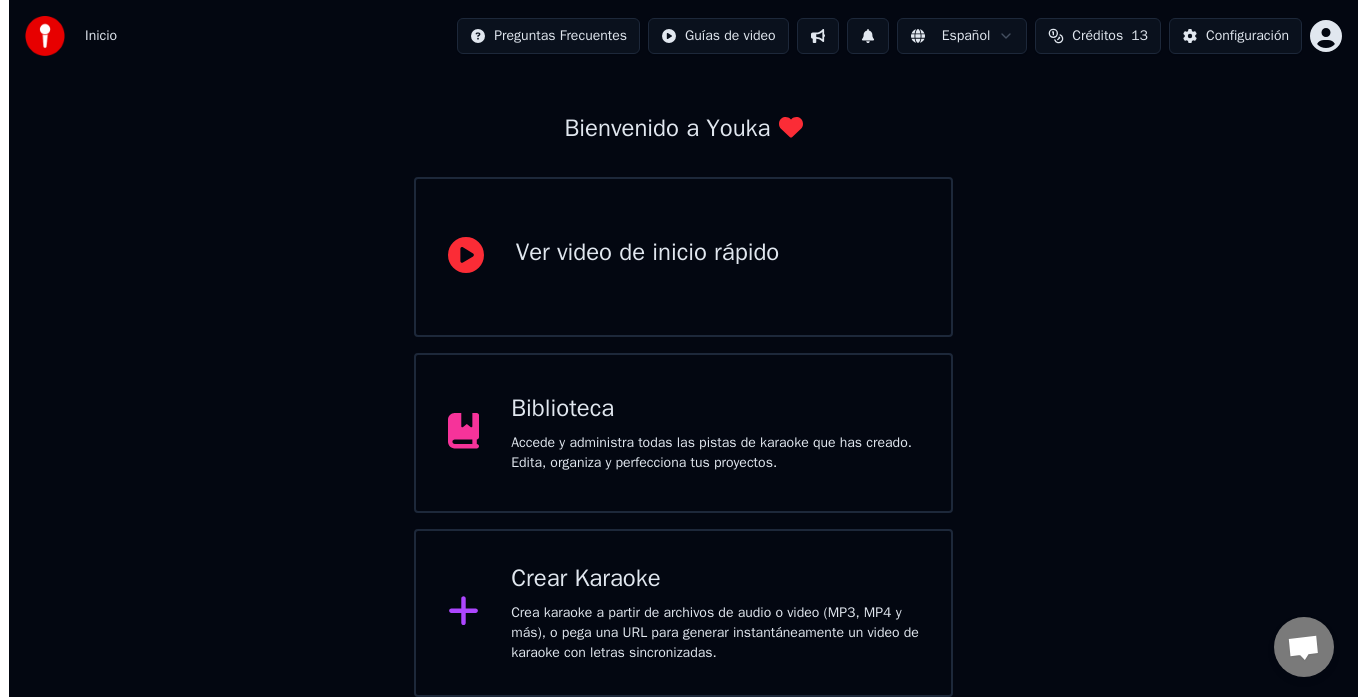 scroll, scrollTop: 0, scrollLeft: 0, axis: both 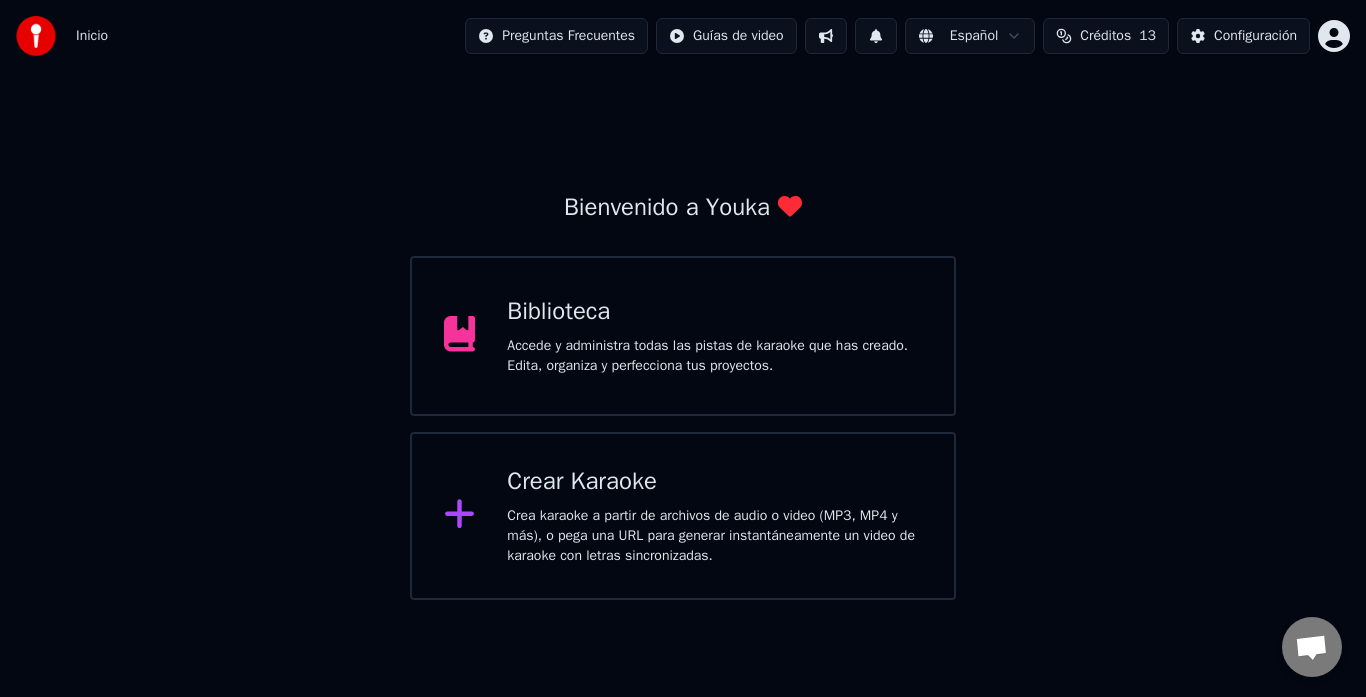 click on "Bienvenido a Youka Biblioteca Accede y administra todas las pistas de karaoke que has creado. Edita, organiza y perfecciona tus proyectos. Crear Karaoke Crea karaoke a partir de archivos de audio o video (MP3, MP4 y más), o pega una URL para generar instantáneamente un video de karaoke con letras sincronizadas." at bounding box center (683, 336) 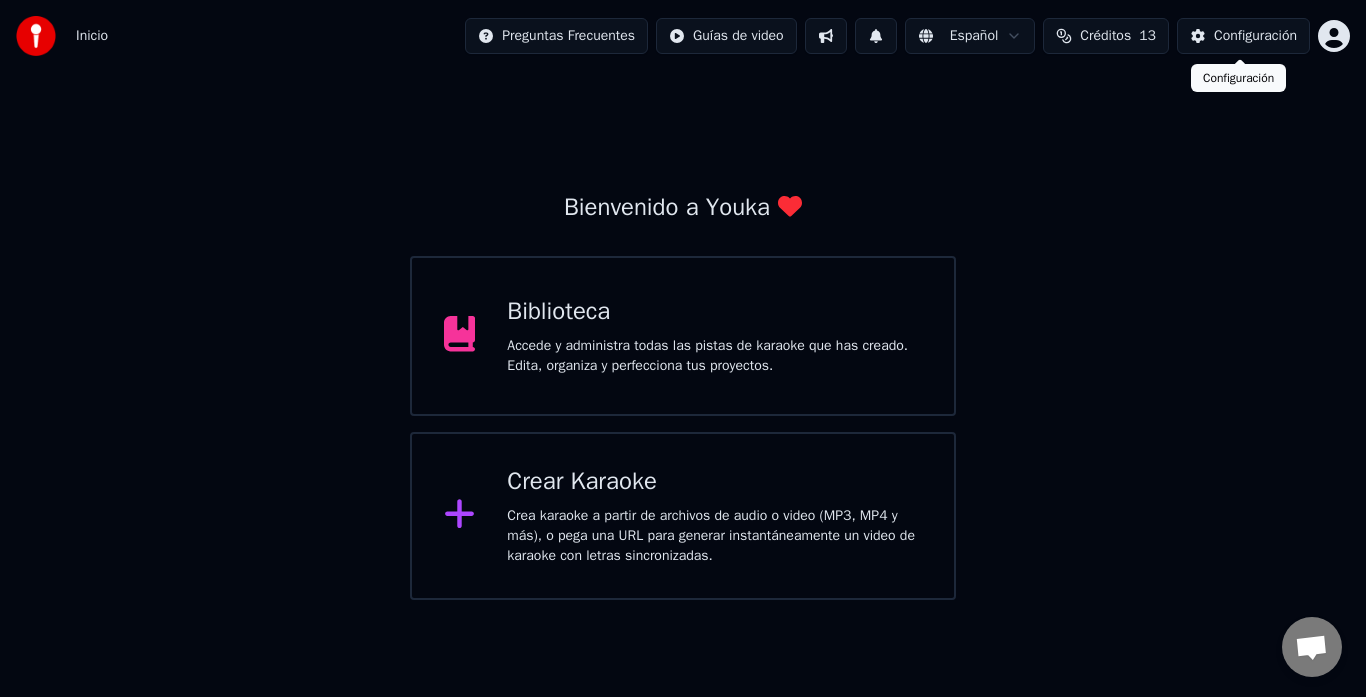 click on "Configuración" at bounding box center [1255, 36] 